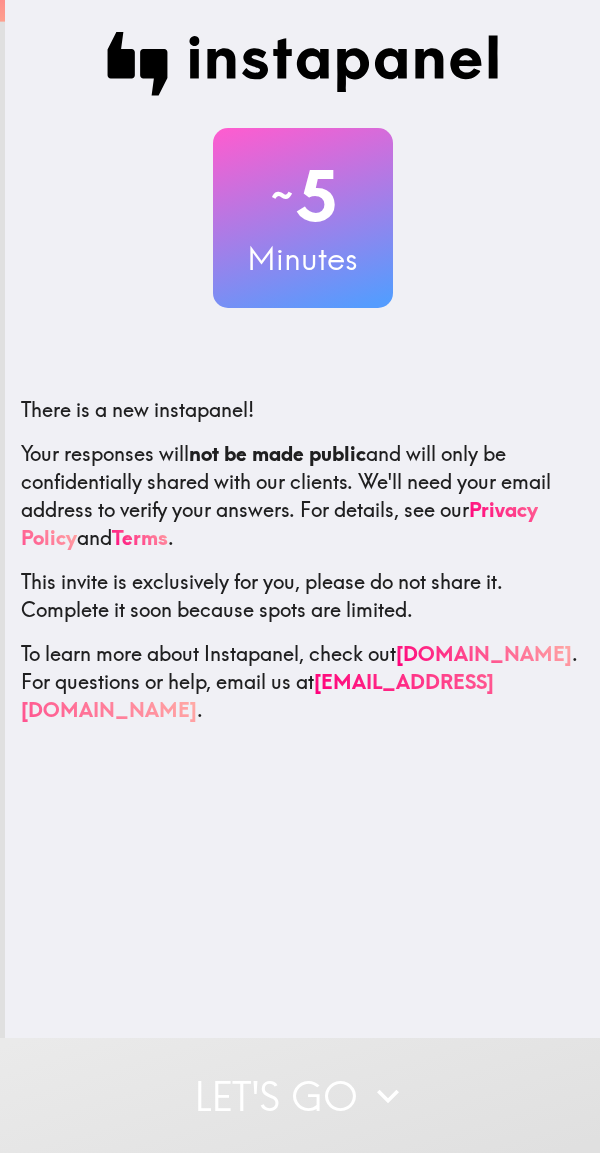 scroll, scrollTop: 0, scrollLeft: 0, axis: both 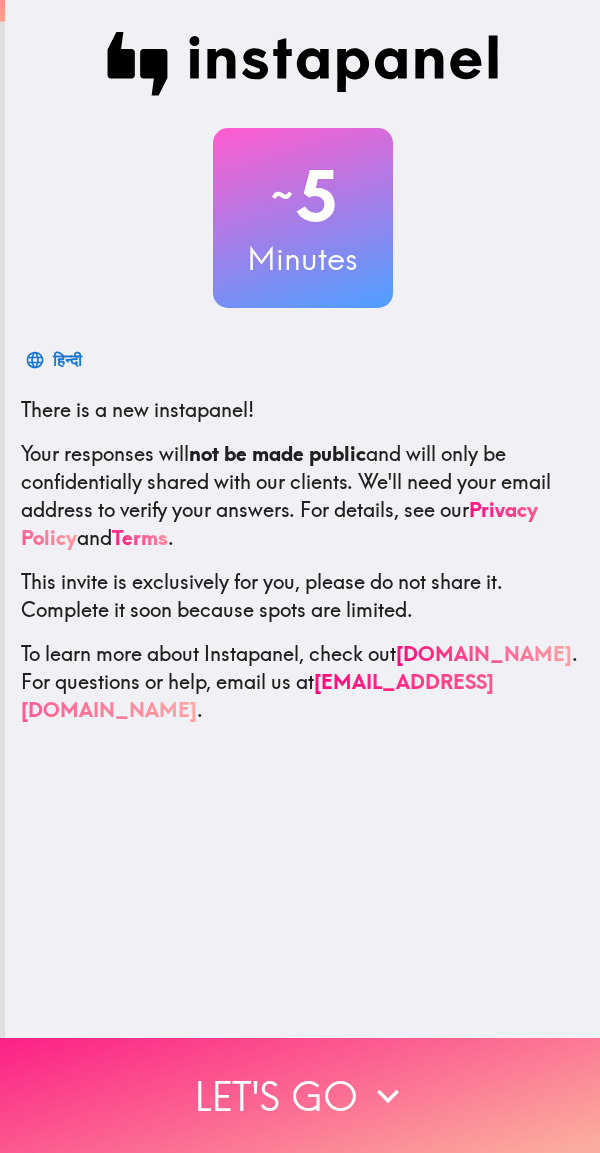 click on "Let's go" at bounding box center [300, 1095] 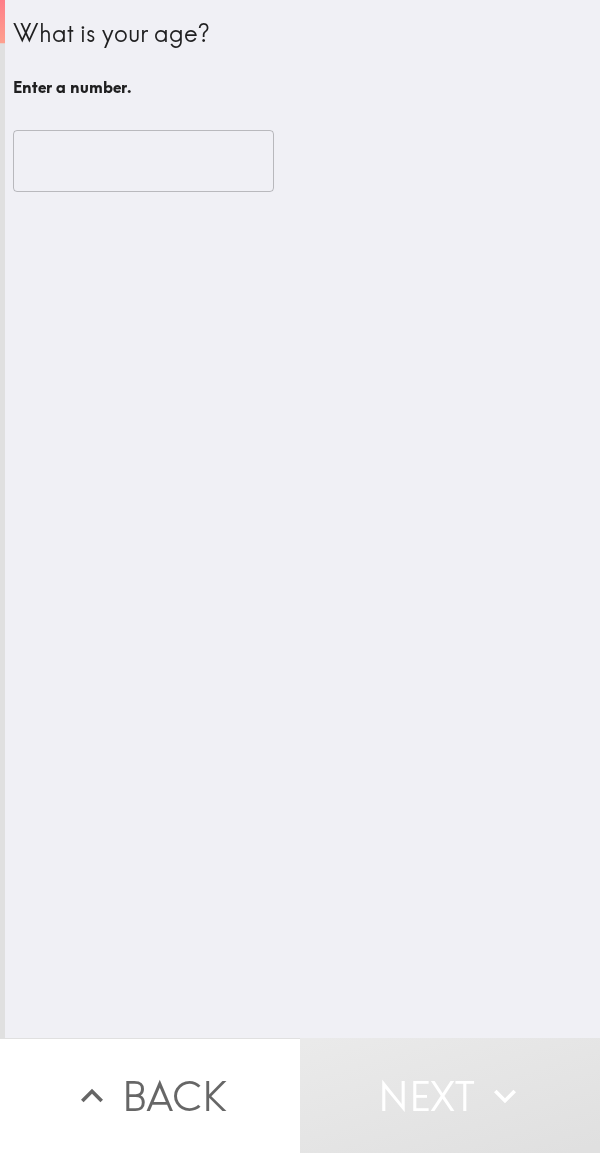 click at bounding box center [143, 161] 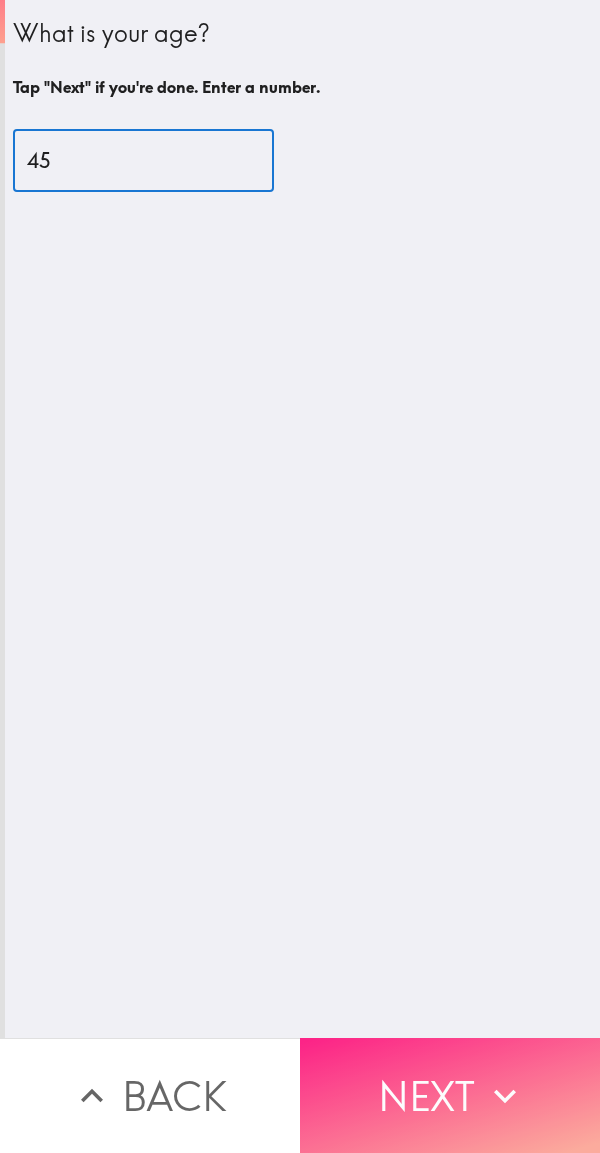 type on "45" 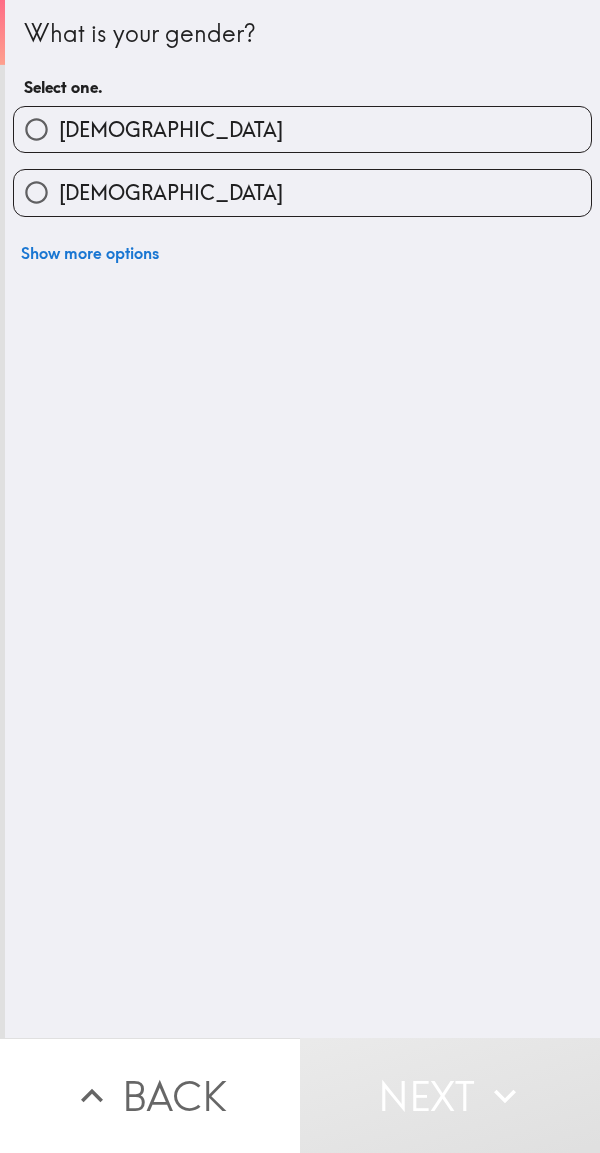 click on "[DEMOGRAPHIC_DATA]" at bounding box center [302, 129] 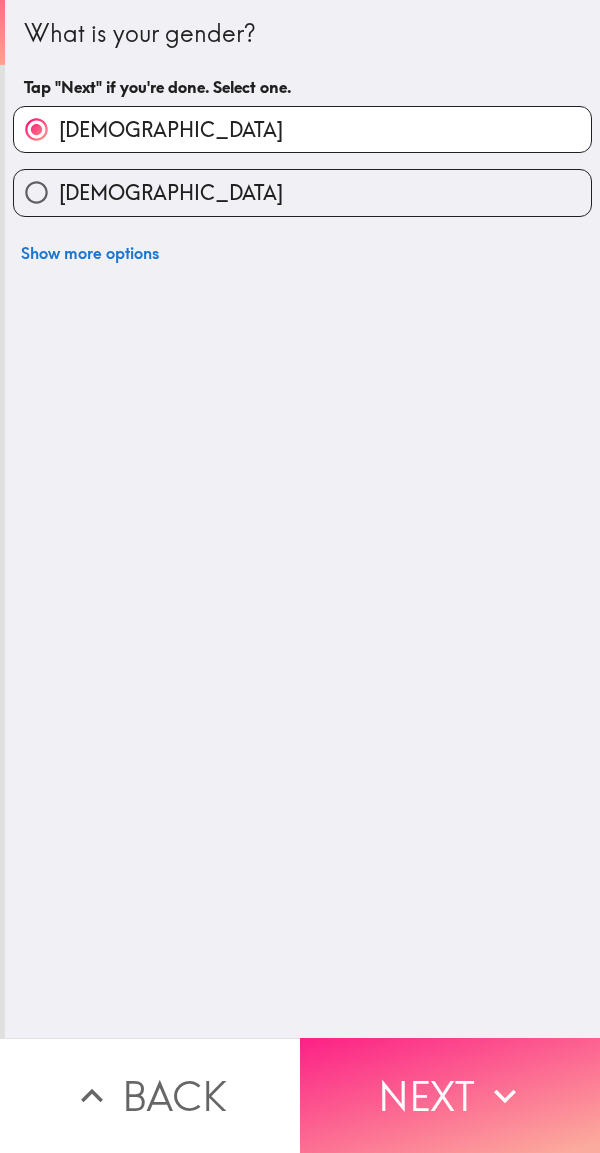 click on "Next" at bounding box center [450, 1095] 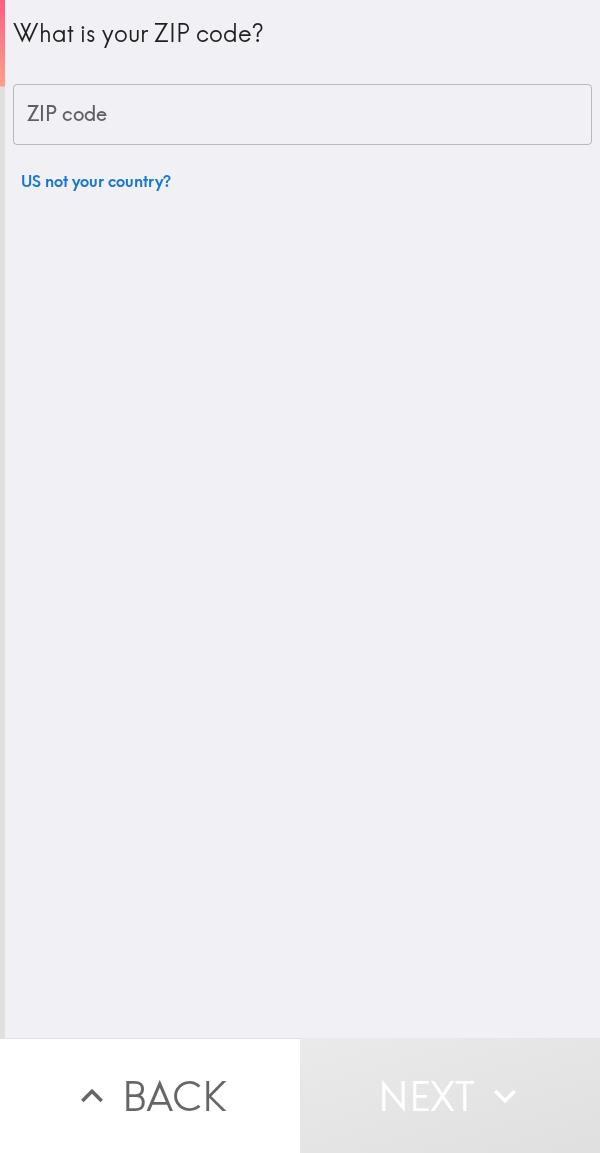 click on "ZIP code" at bounding box center (302, 115) 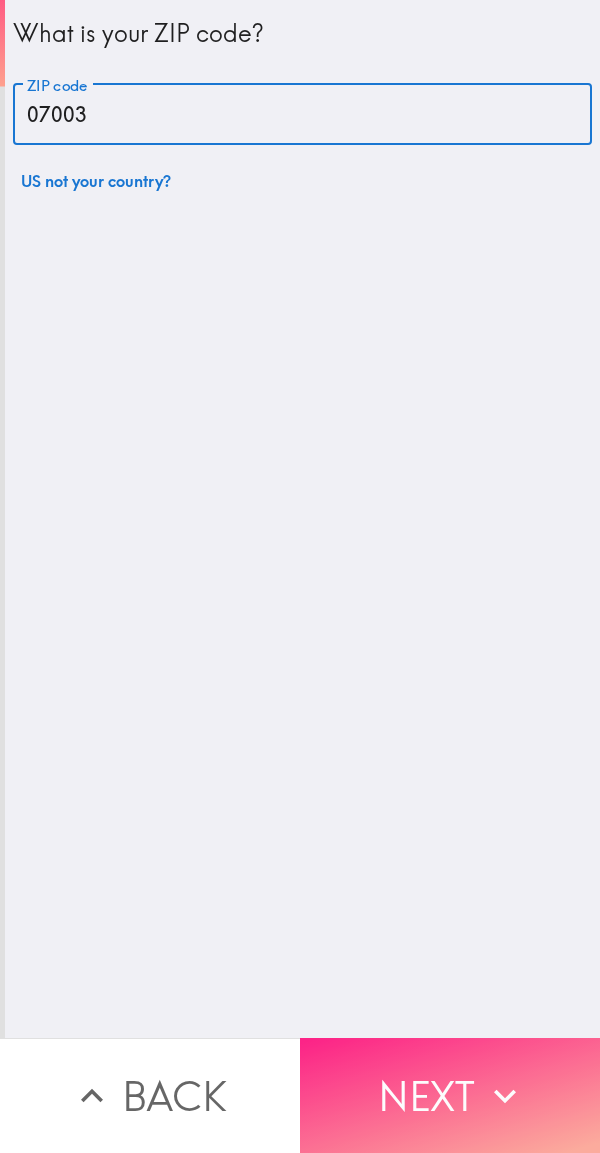 type on "07003" 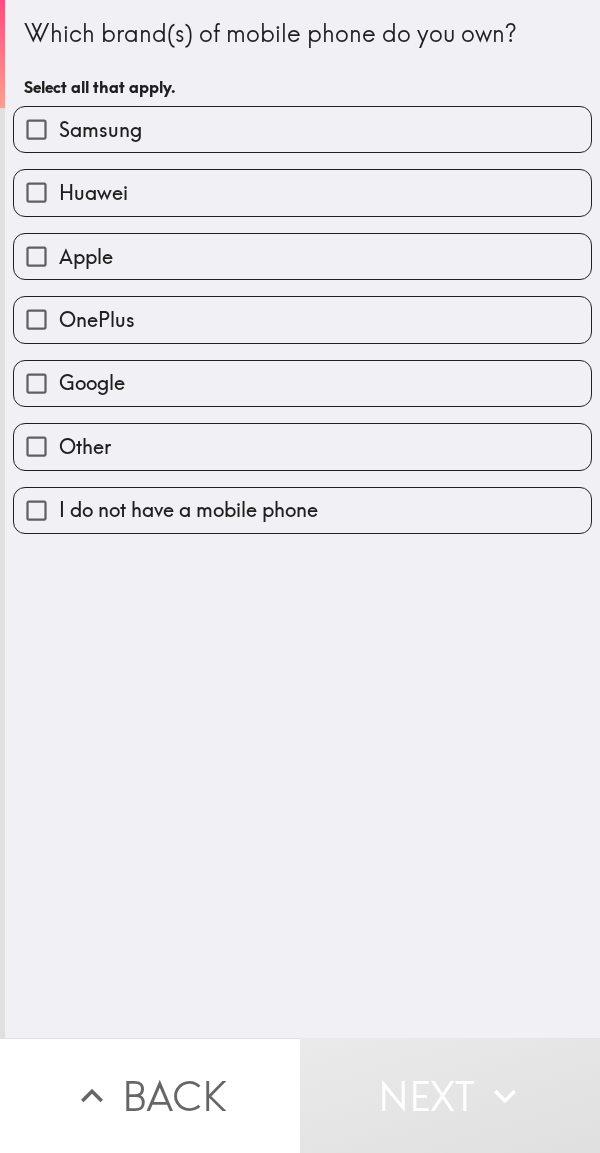 click on "Apple" at bounding box center (302, 256) 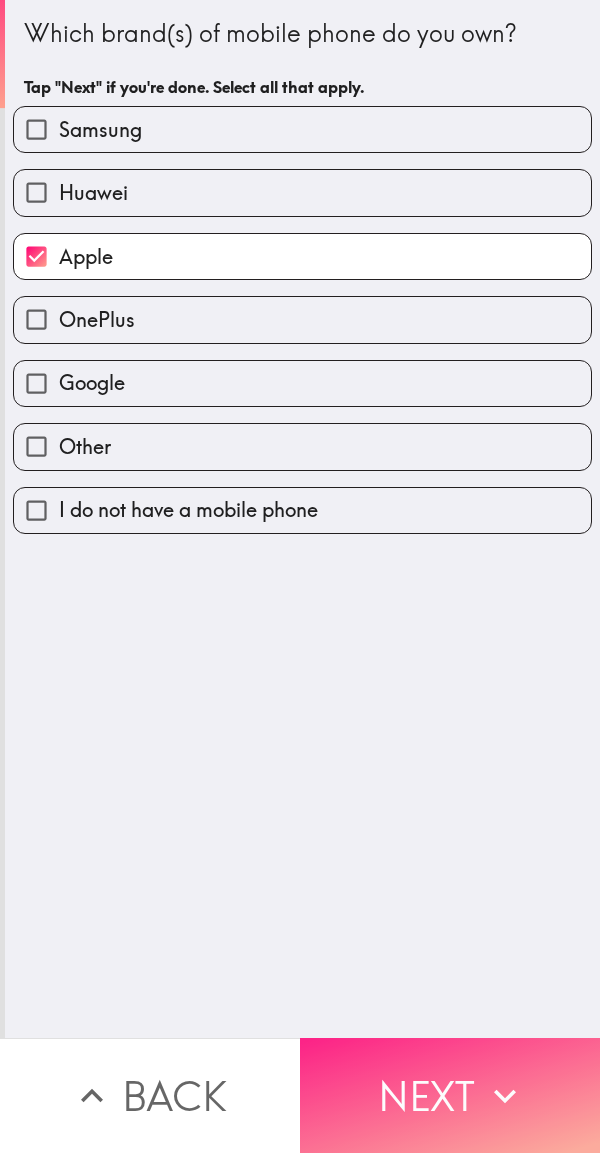 click on "Next" at bounding box center (450, 1095) 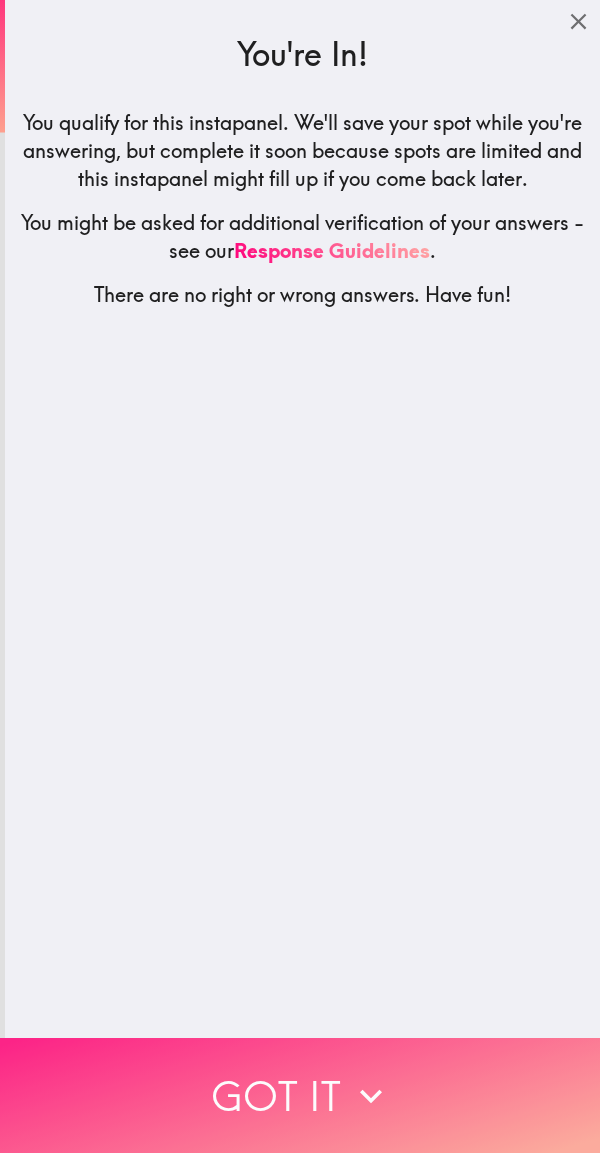 click on "Got it" at bounding box center [300, 1095] 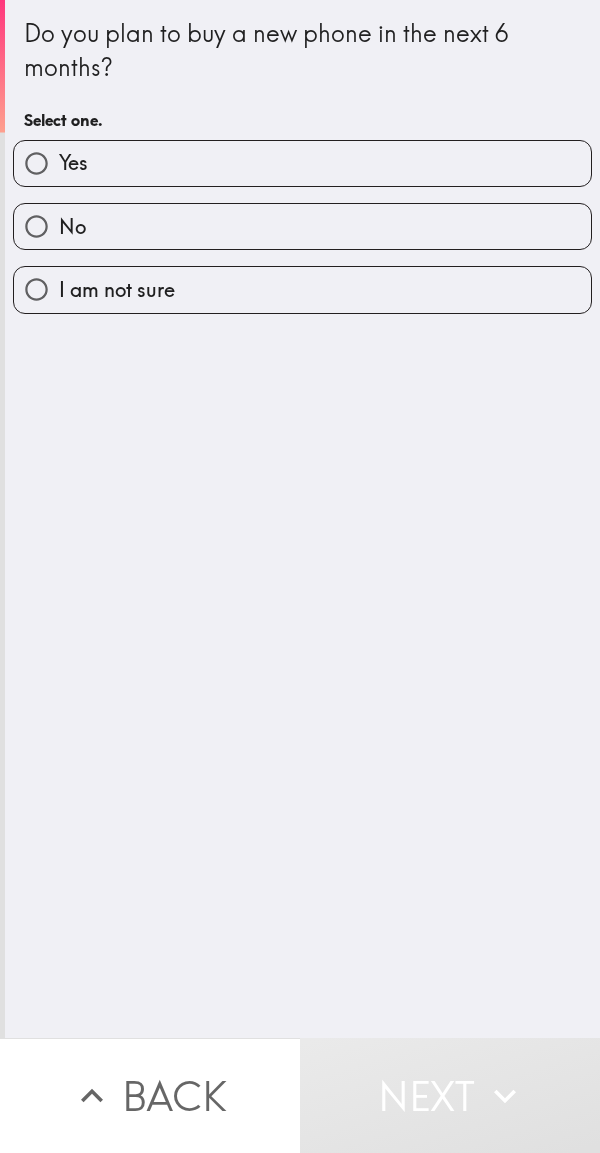 click on "Yes" at bounding box center (302, 163) 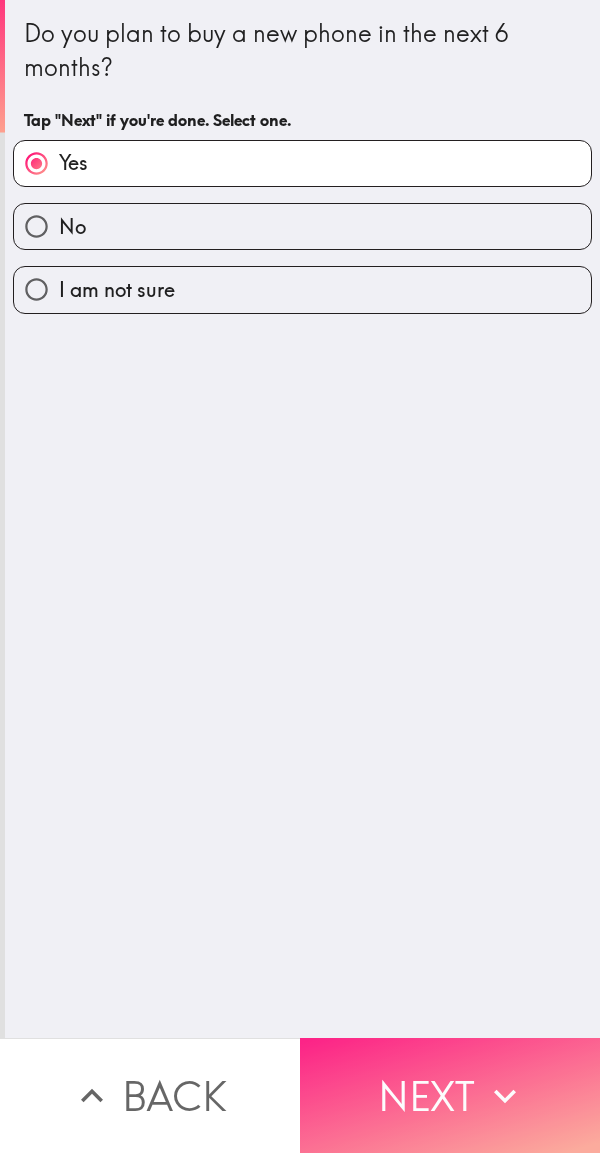 click on "Next" at bounding box center [450, 1095] 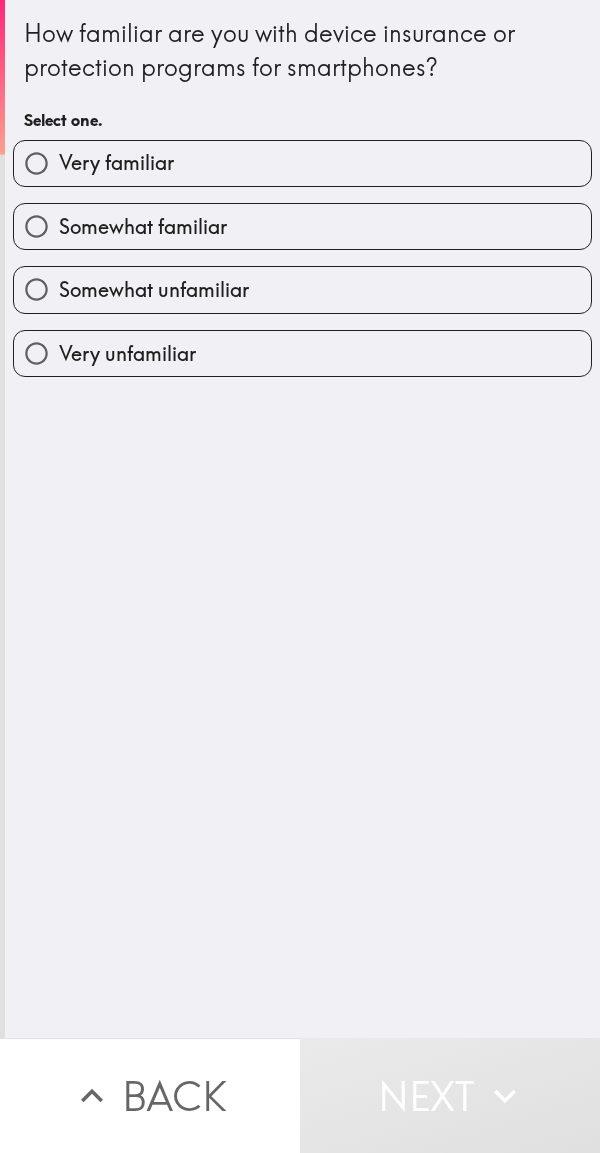 click on "Somewhat familiar" at bounding box center [302, 226] 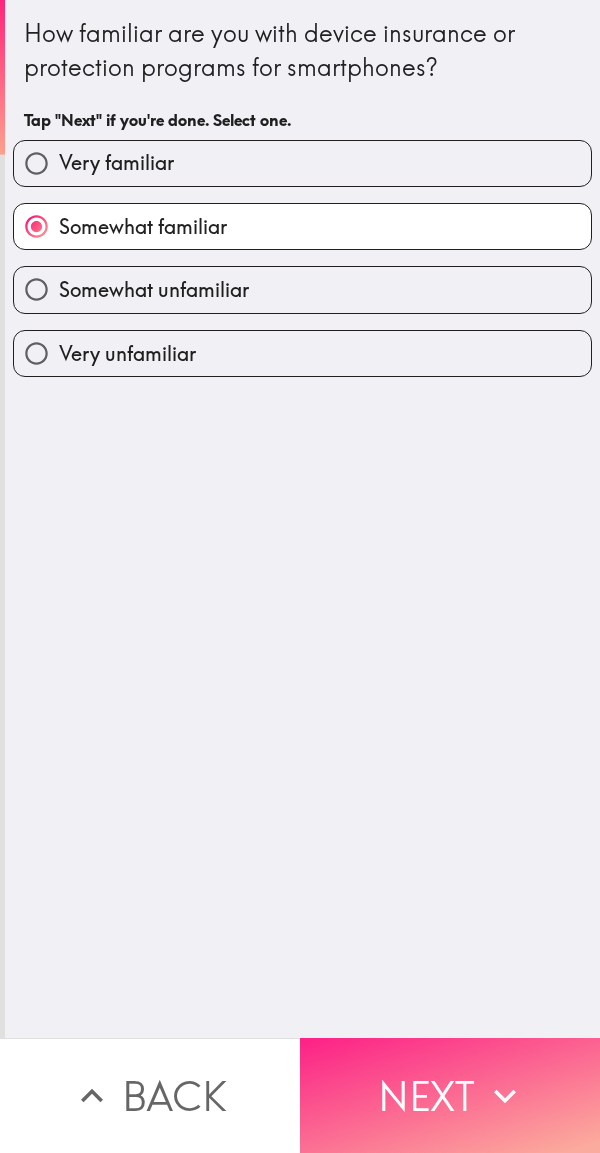 click on "Next" at bounding box center (450, 1095) 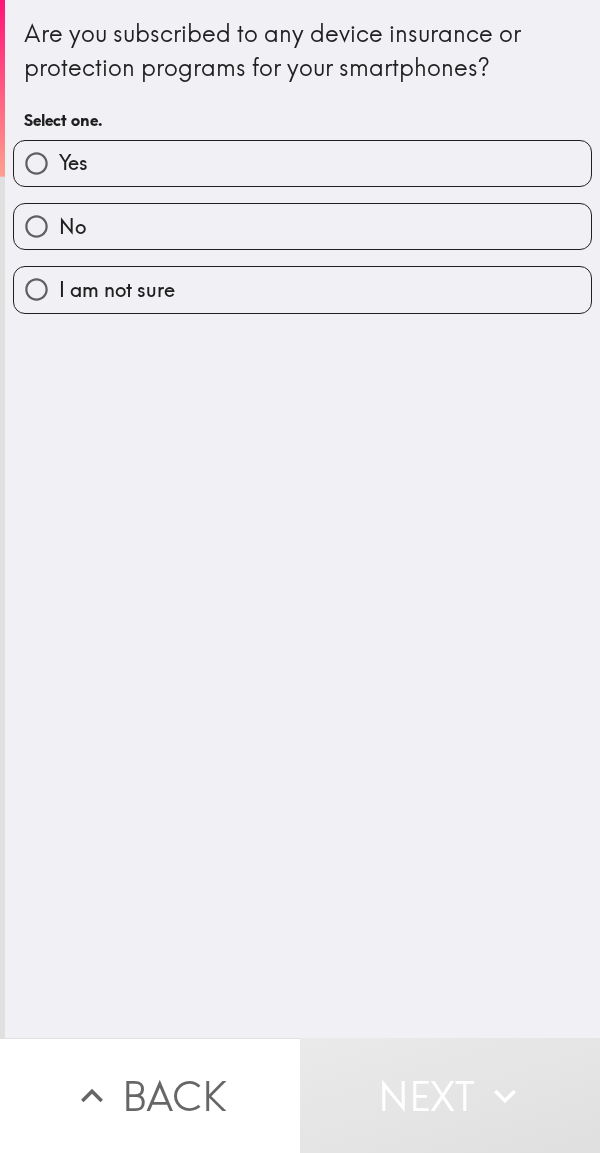 click on "No" at bounding box center (302, 226) 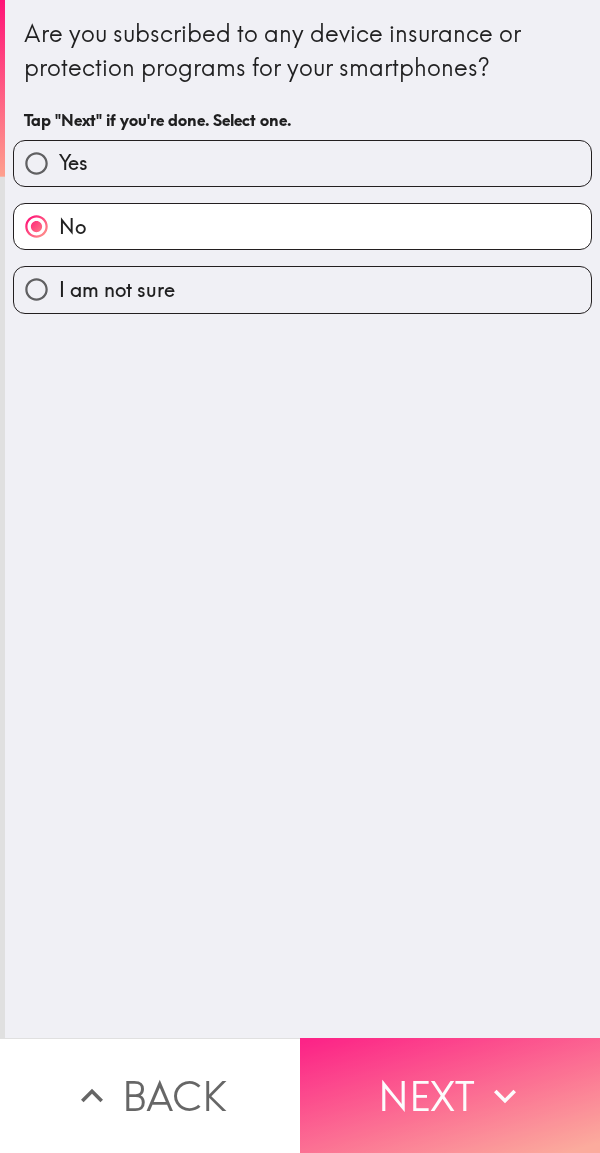click on "Next" at bounding box center [450, 1095] 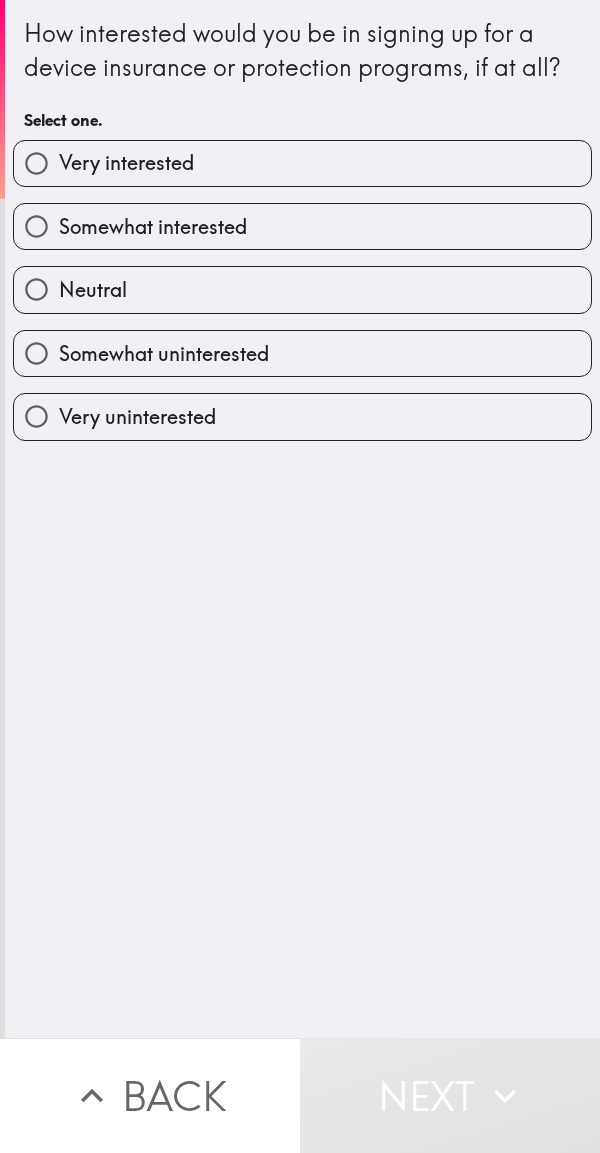 click on "Somewhat interested" at bounding box center [302, 226] 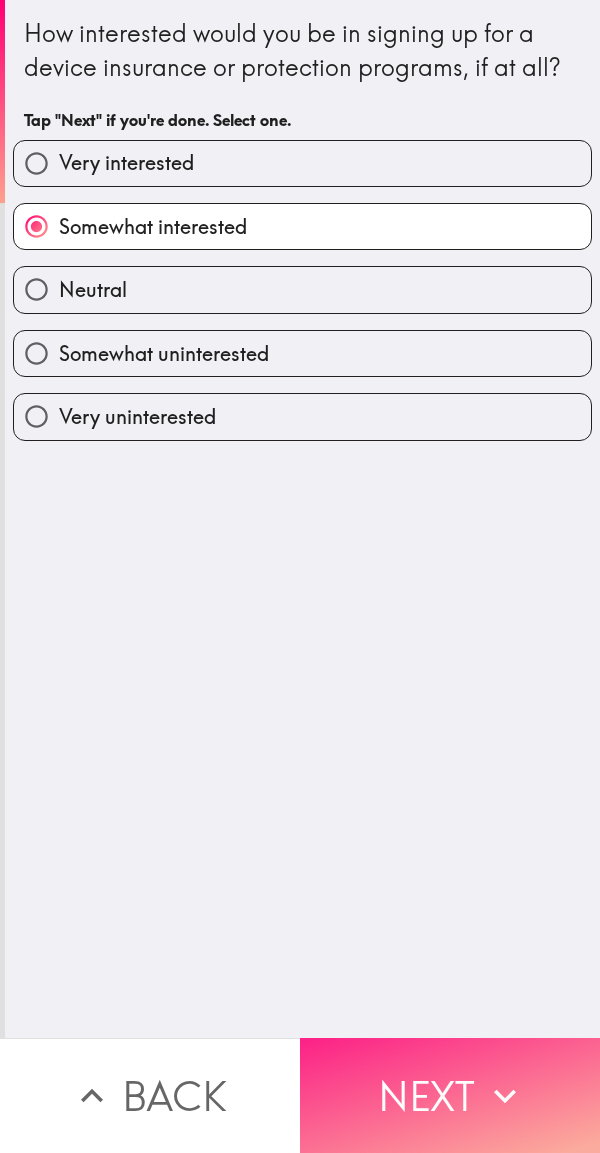 click on "Next" at bounding box center [450, 1095] 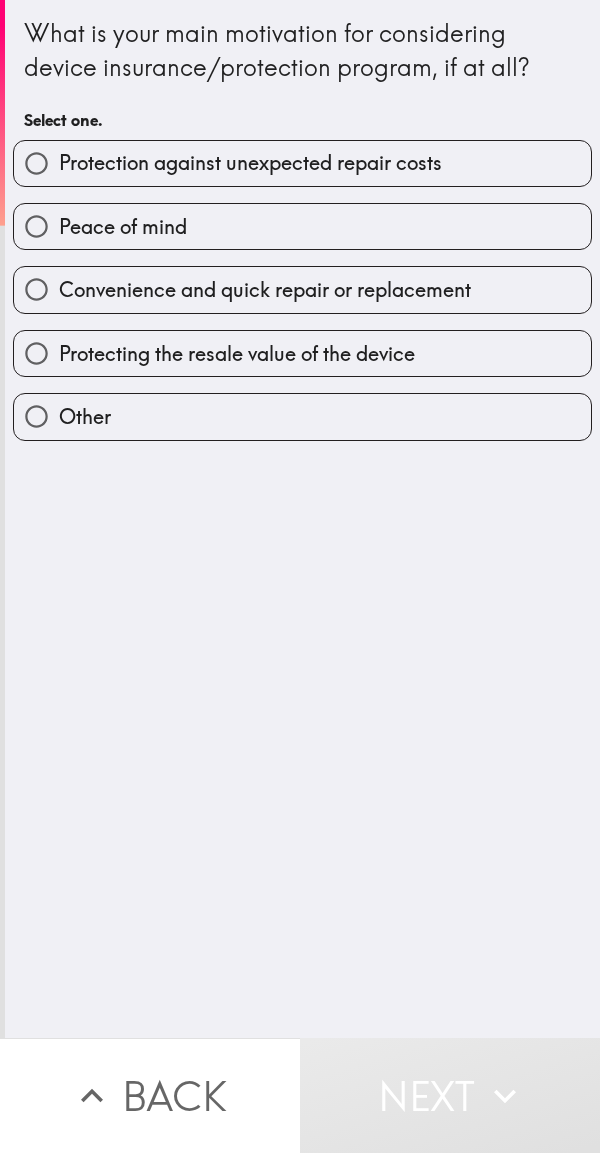 click on "Protection against unexpected repair costs" at bounding box center (302, 163) 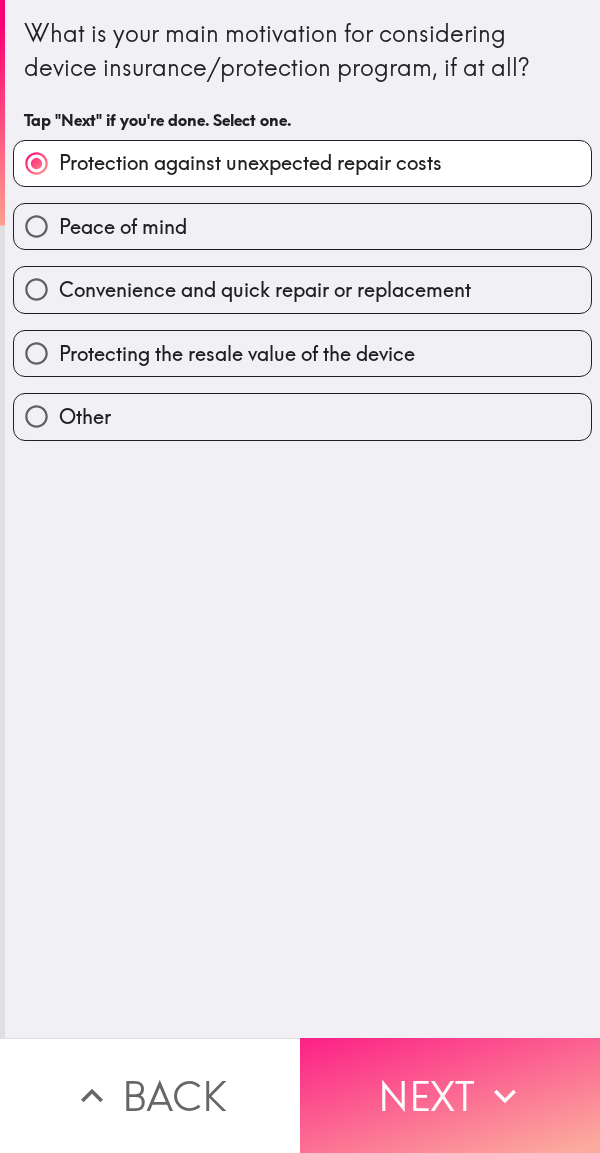 click on "Next" at bounding box center [450, 1095] 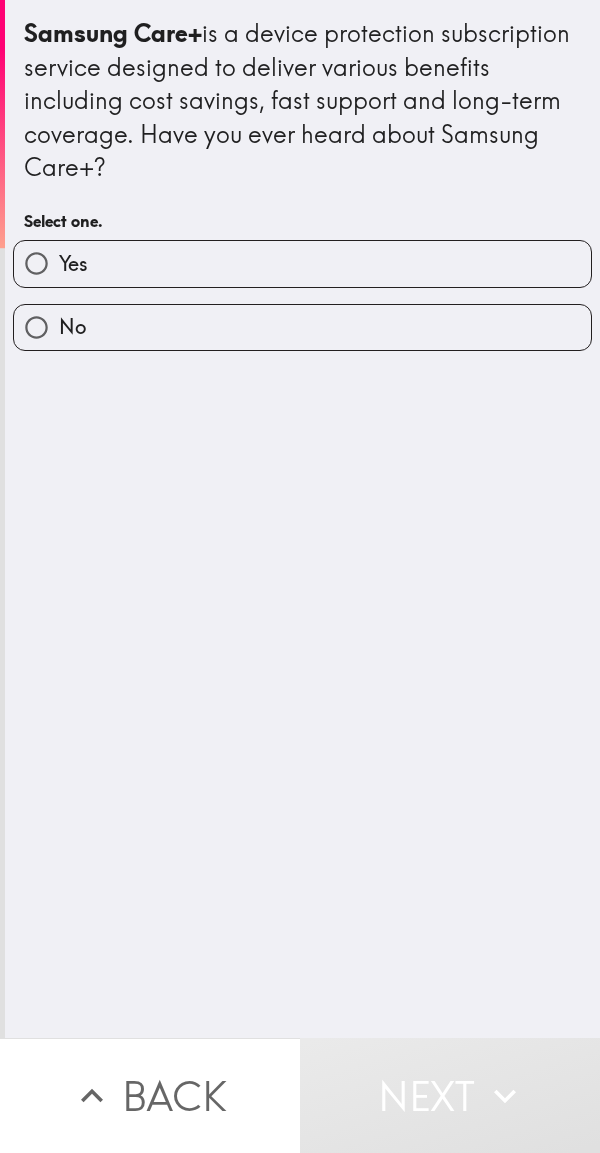 click on "Yes" at bounding box center (302, 263) 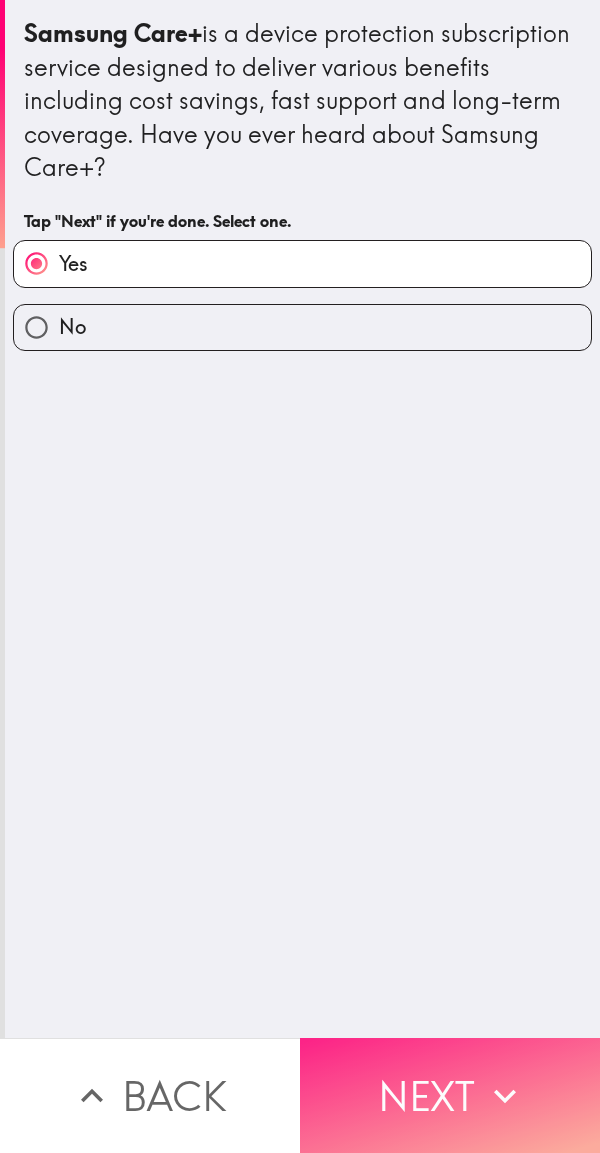 click on "Next" at bounding box center [450, 1095] 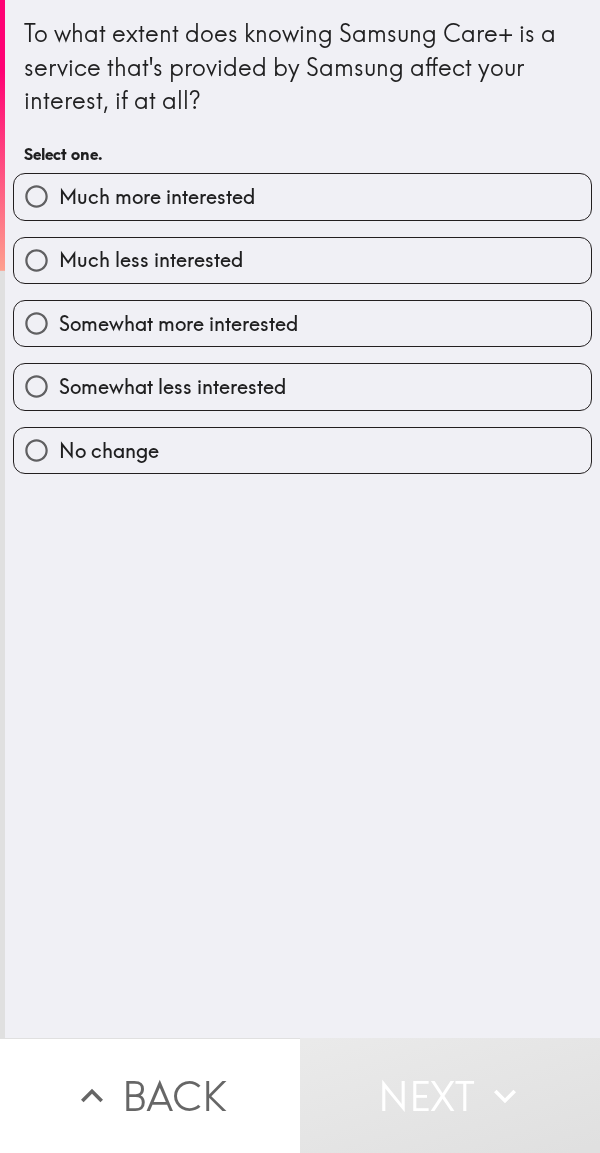 click on "Much less interested" at bounding box center (302, 260) 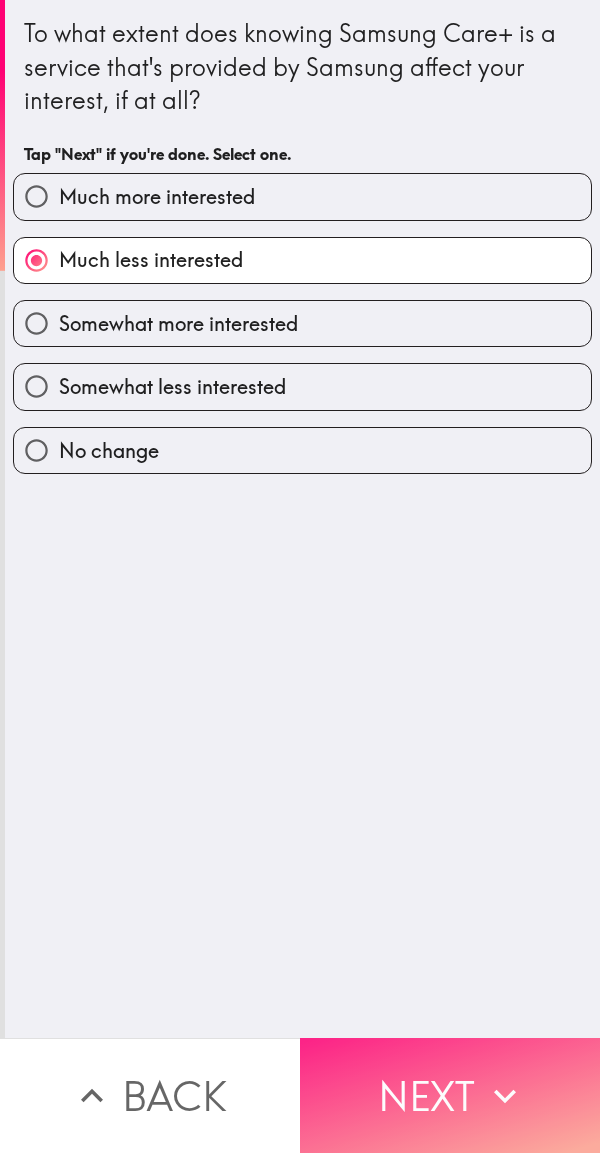 click on "Next" at bounding box center (450, 1095) 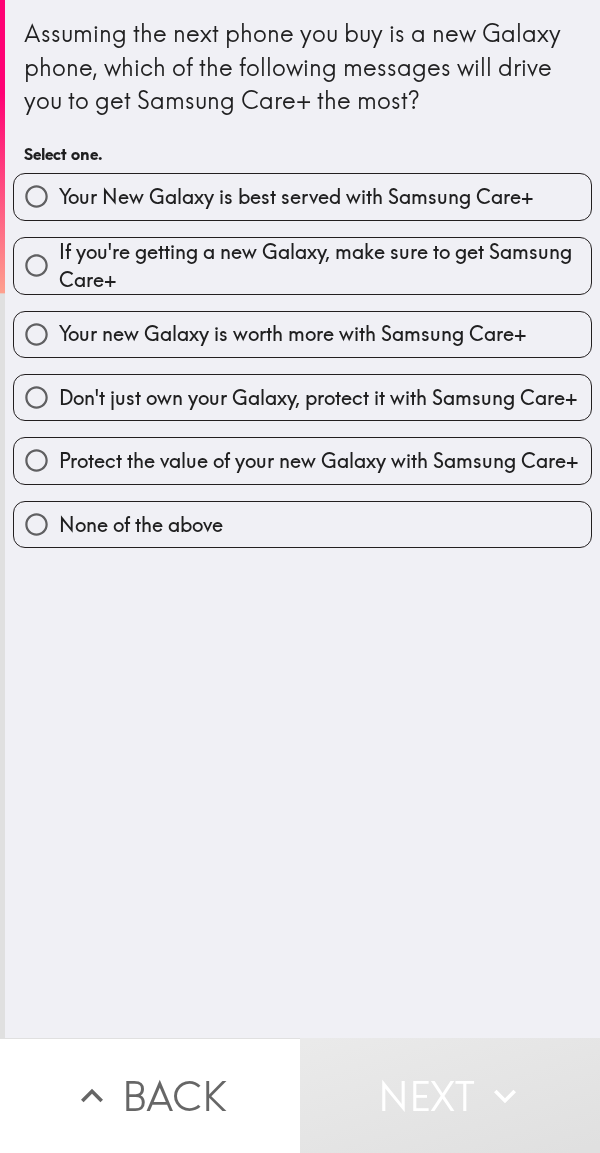 click on "Your New Galaxy is best served with Samsung Care+" at bounding box center (296, 197) 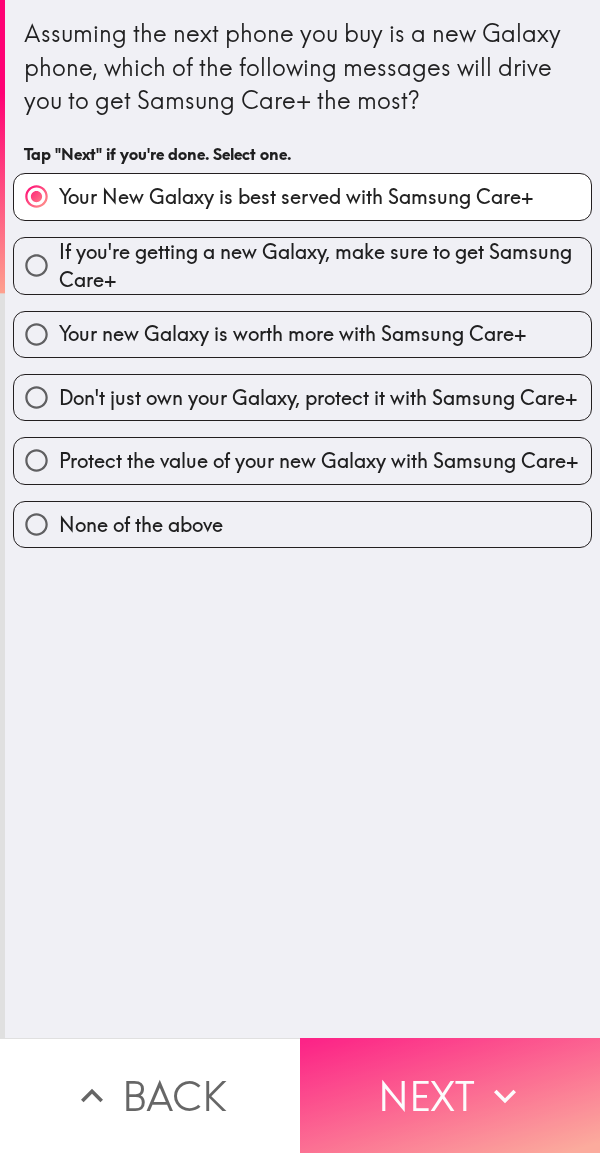 click on "Next" at bounding box center [450, 1095] 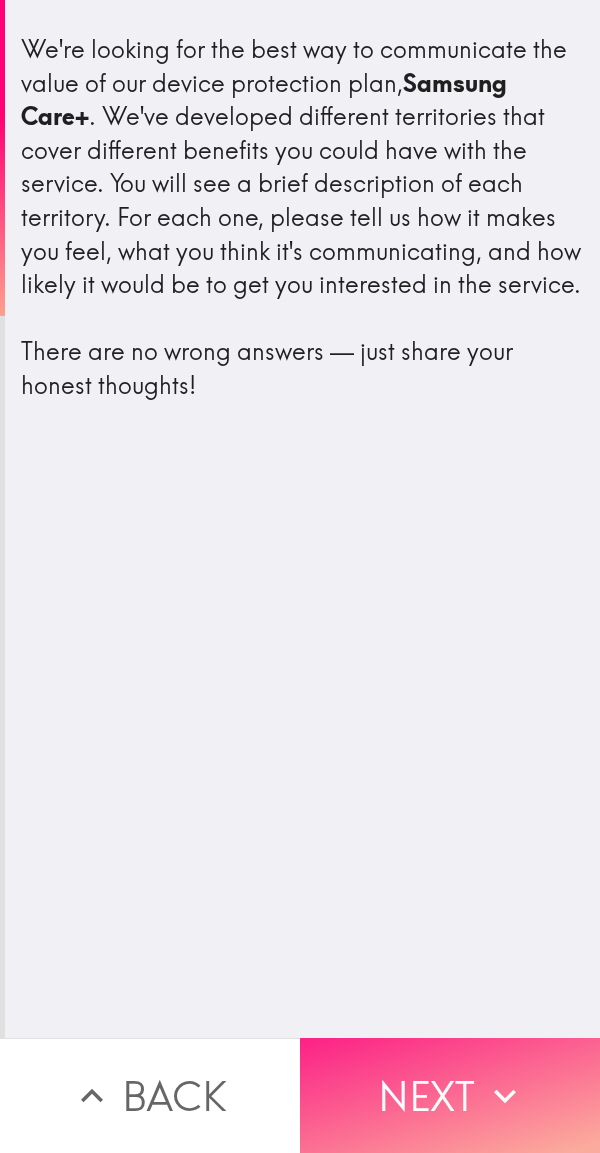 click on "Next" at bounding box center [450, 1095] 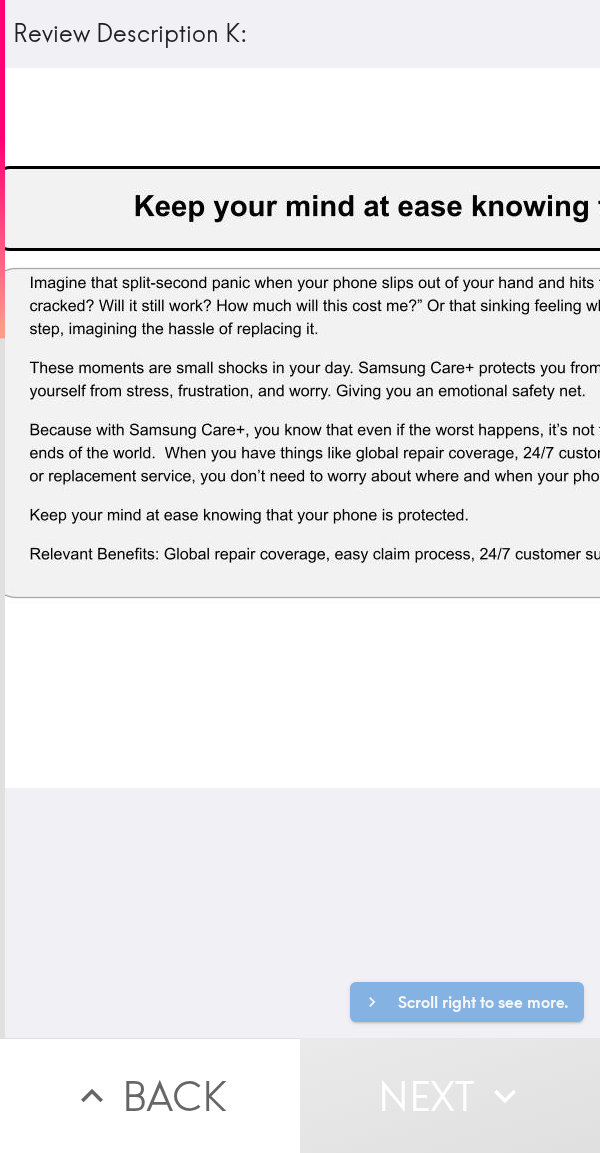 scroll, scrollTop: 0, scrollLeft: 0, axis: both 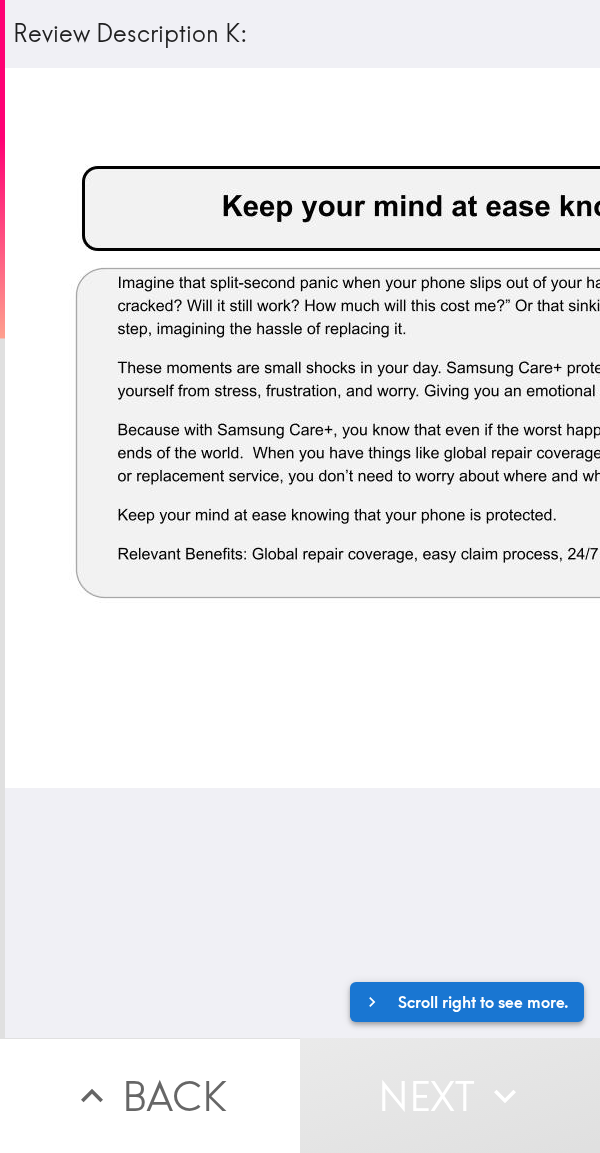 click on "Scroll right to see more." at bounding box center (467, 1002) 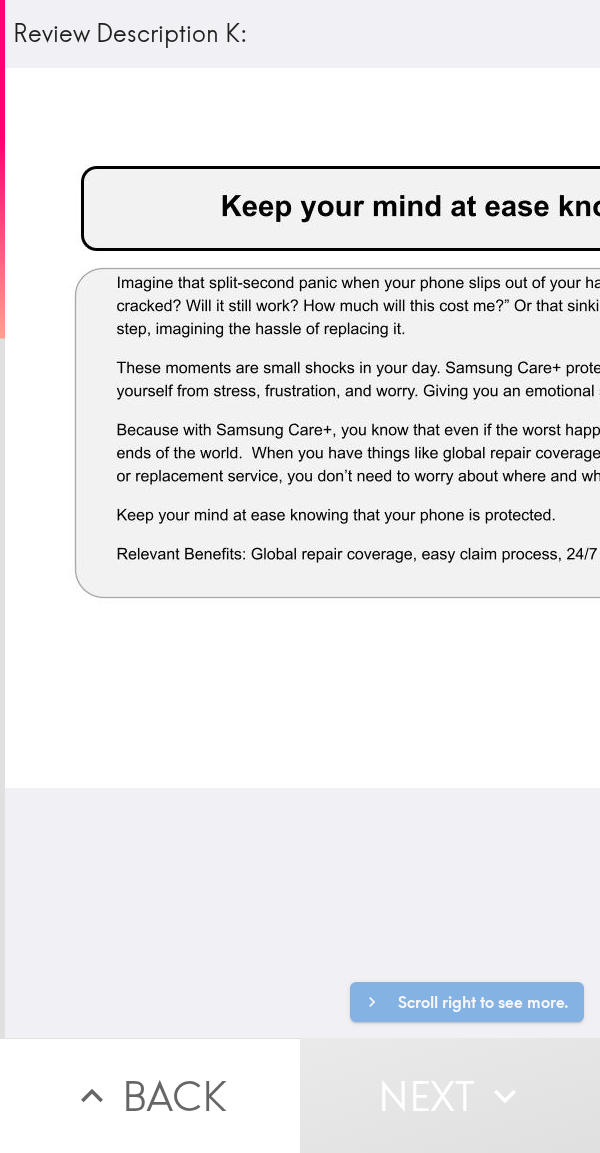 scroll, scrollTop: 0, scrollLeft: 0, axis: both 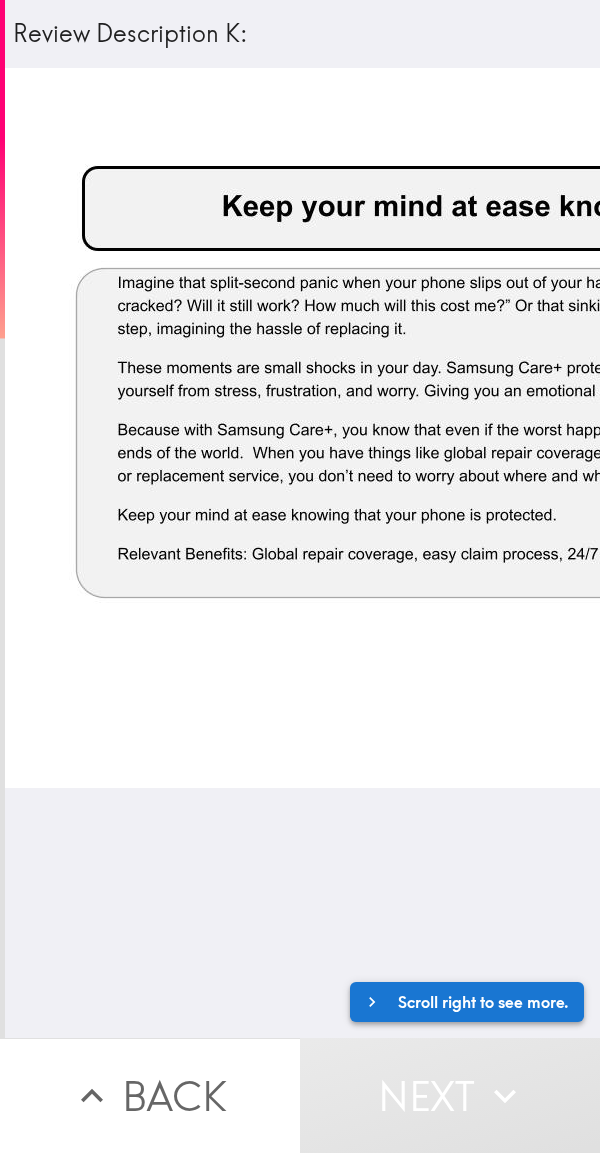 click on "Scroll right to see more." at bounding box center (467, 1002) 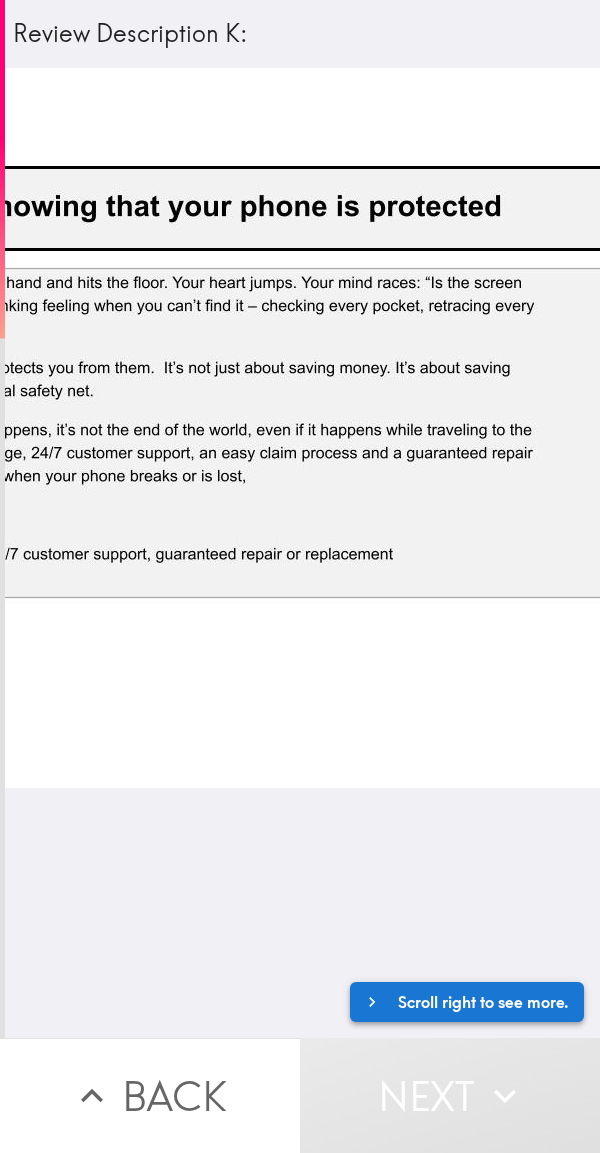 click on "Scroll right to see more." at bounding box center [467, 1002] 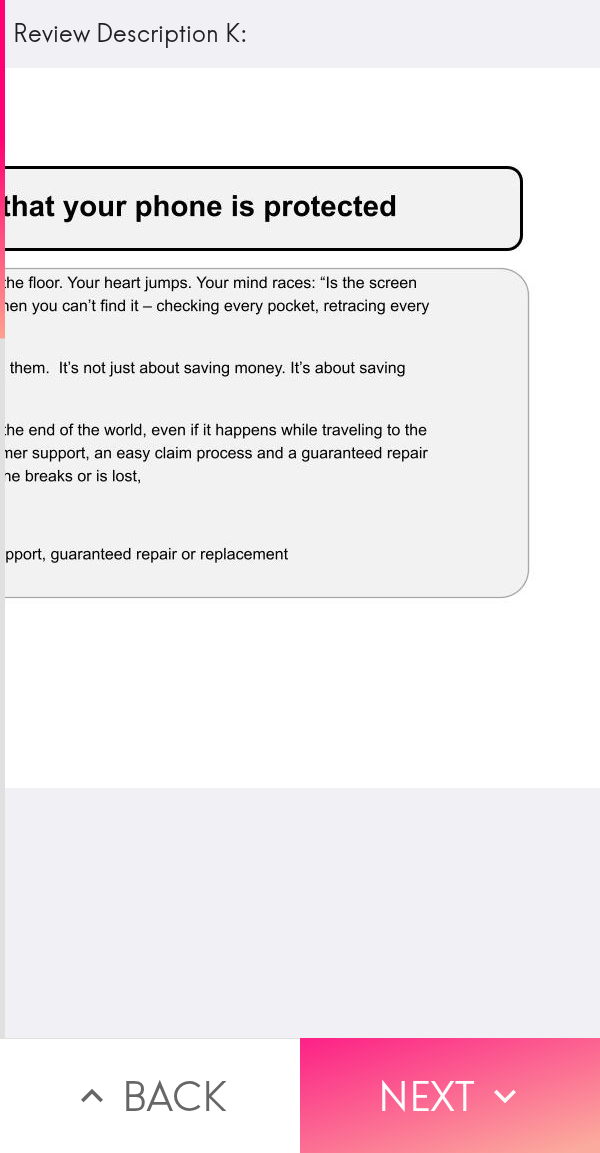 click 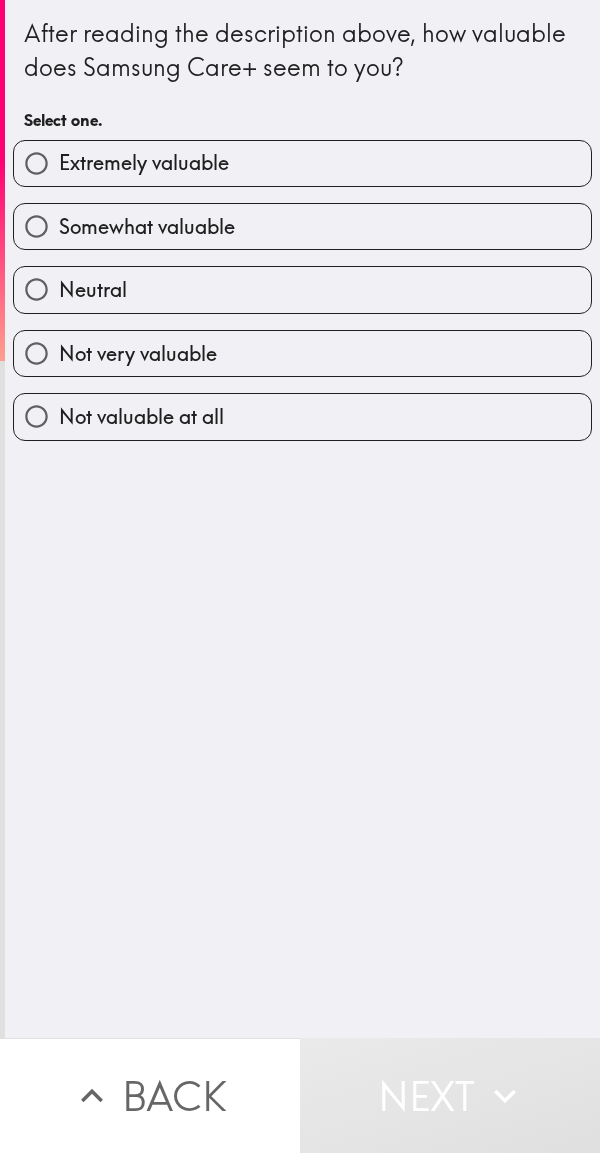 click on "Somewhat valuable" at bounding box center [302, 226] 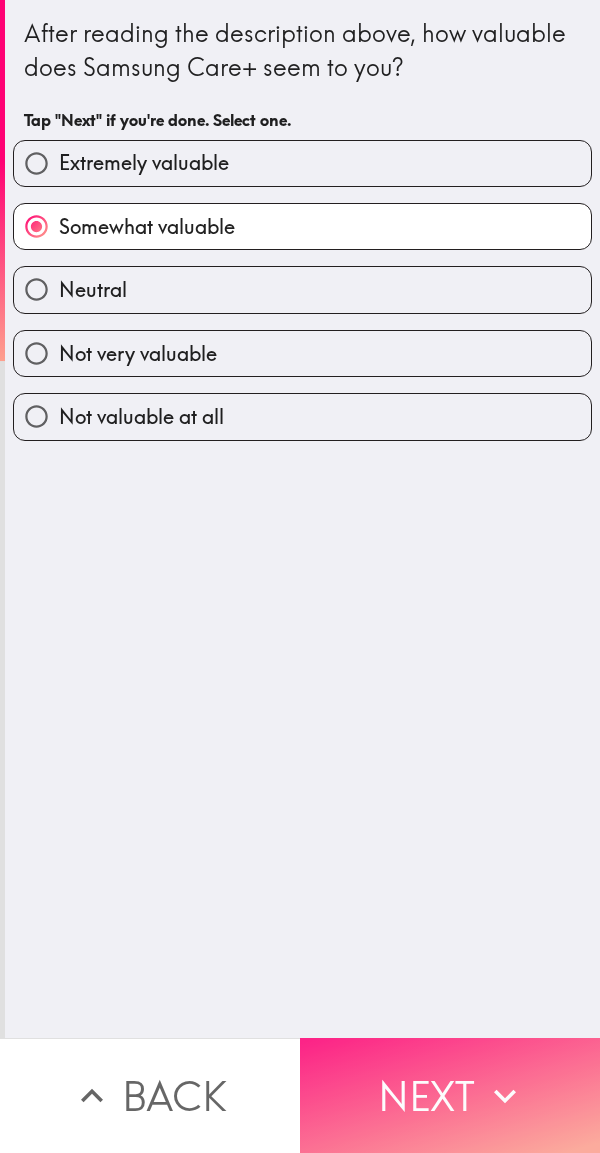click on "Next" at bounding box center (450, 1095) 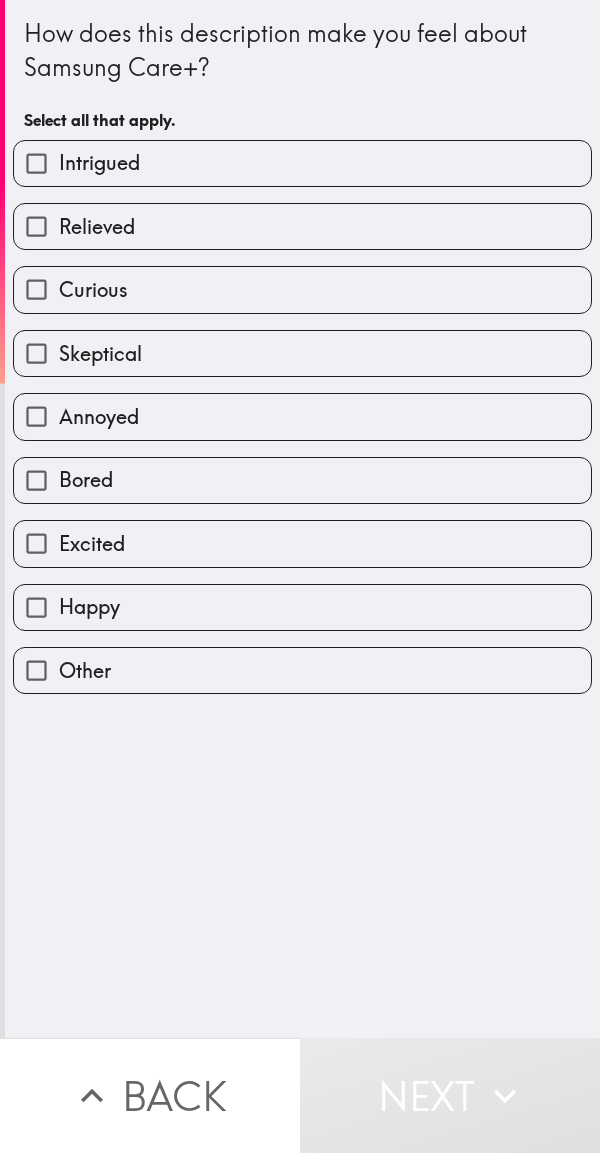 click on "Relieved" at bounding box center [302, 226] 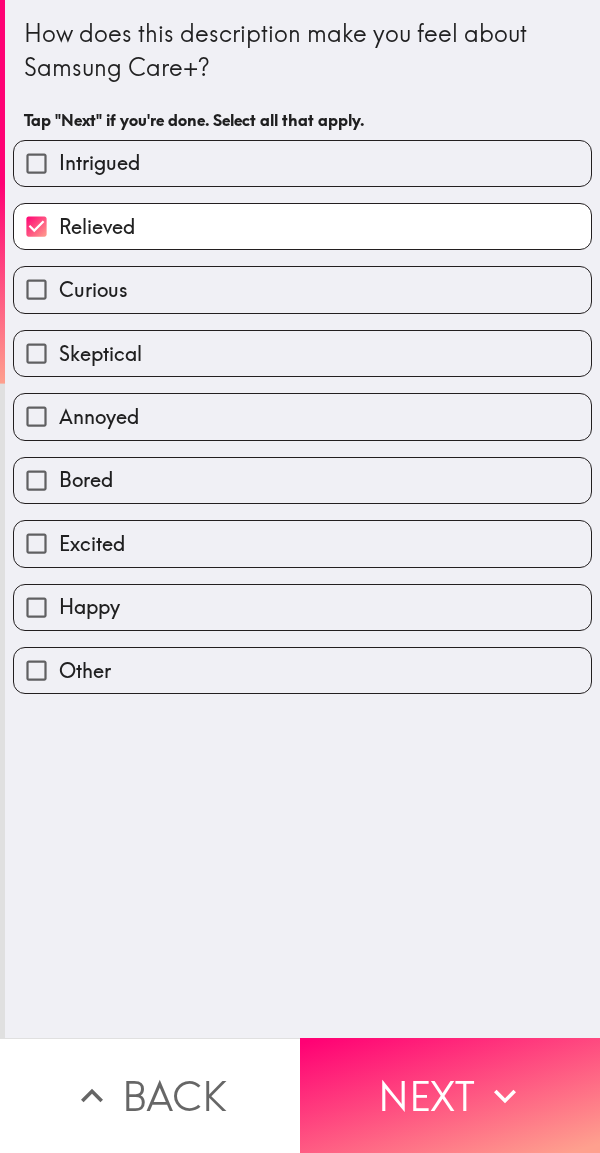 click on "Excited" at bounding box center (302, 543) 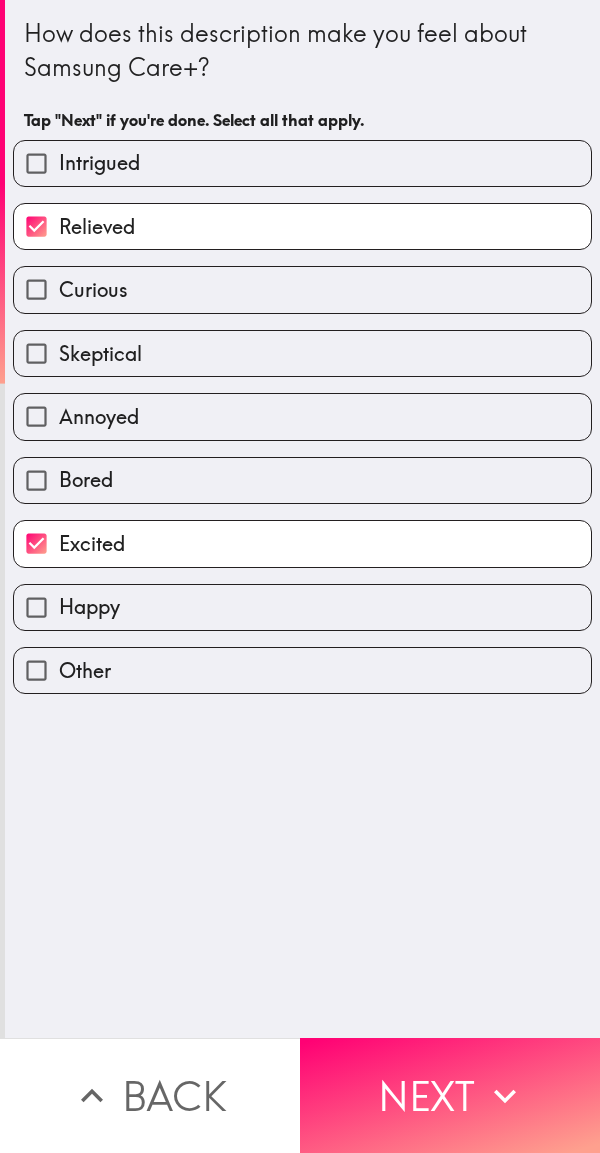 click on "Happy" at bounding box center [302, 607] 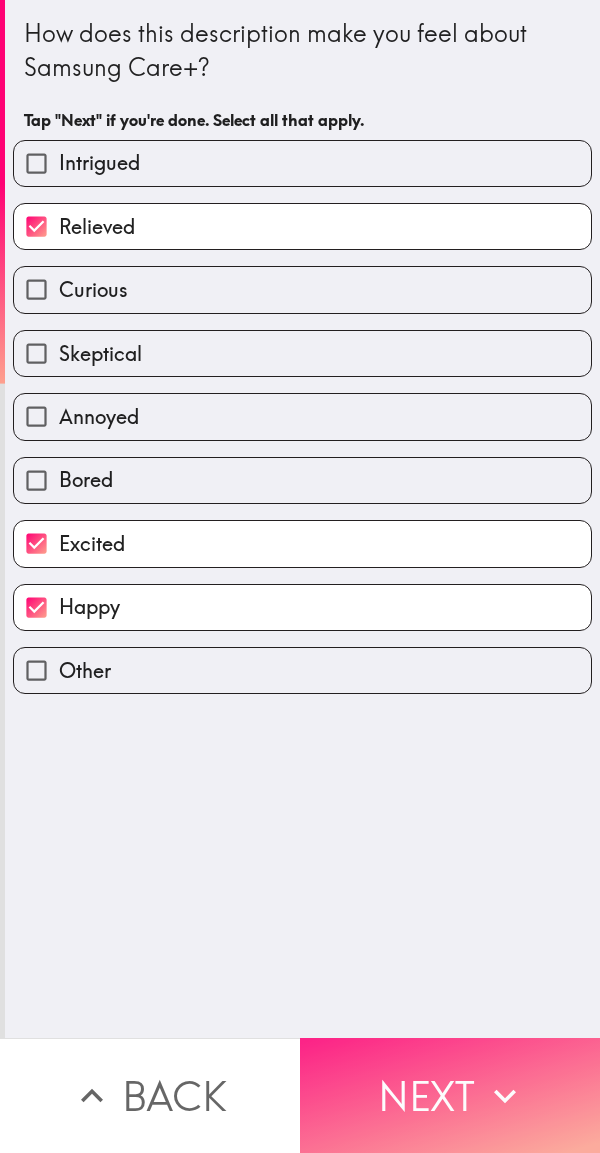 click on "Next" at bounding box center (450, 1095) 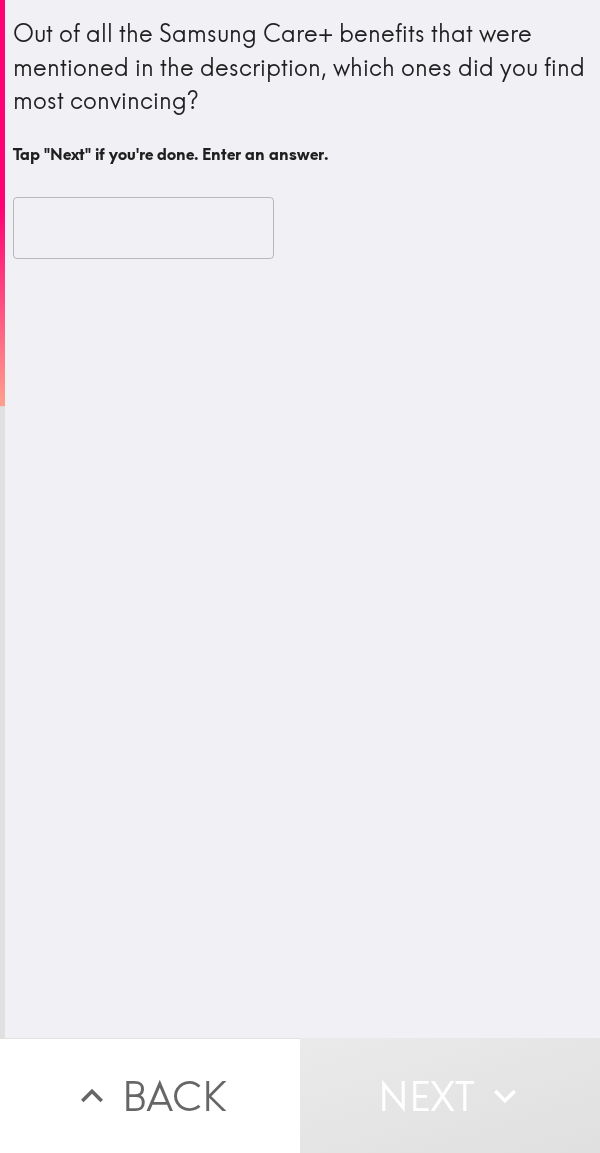 click at bounding box center (143, 228) 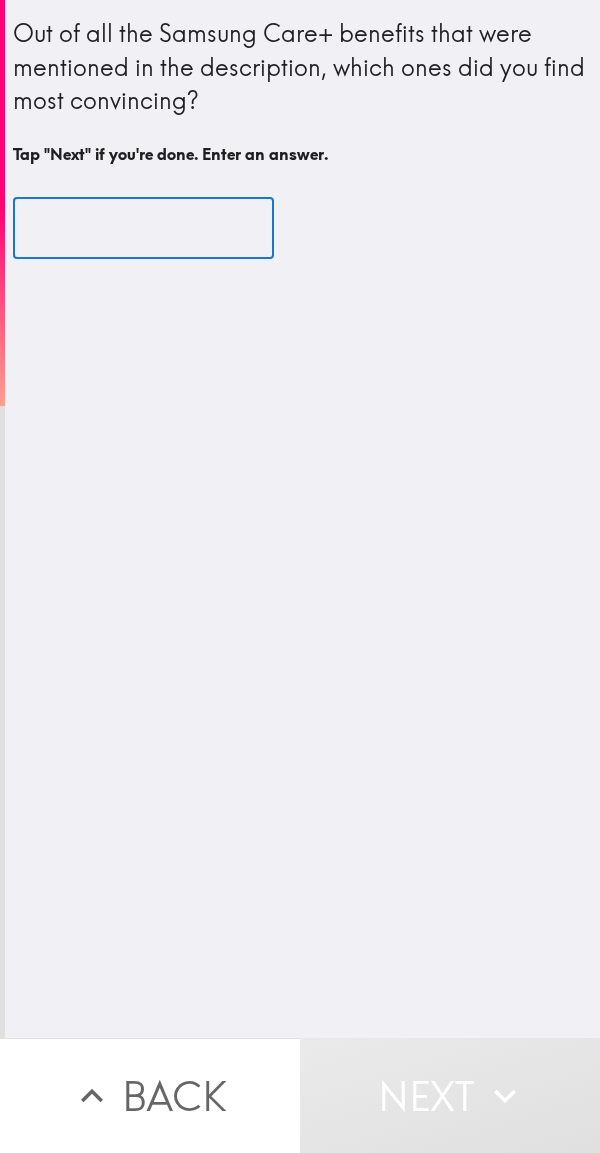 click at bounding box center [143, 228] 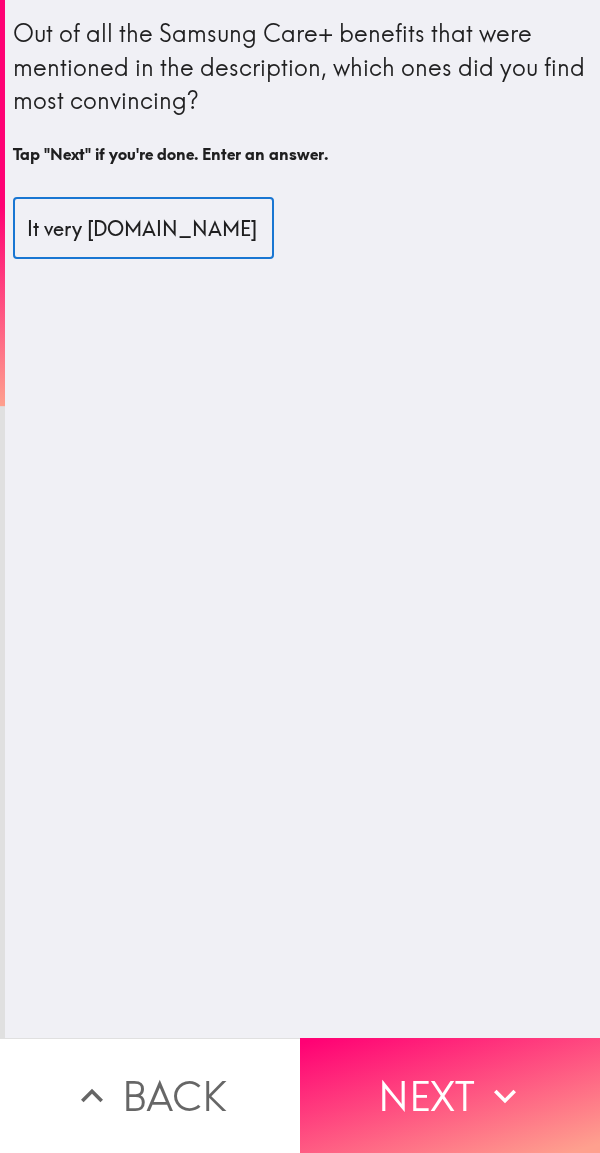 scroll, scrollTop: 0, scrollLeft: 453, axis: horizontal 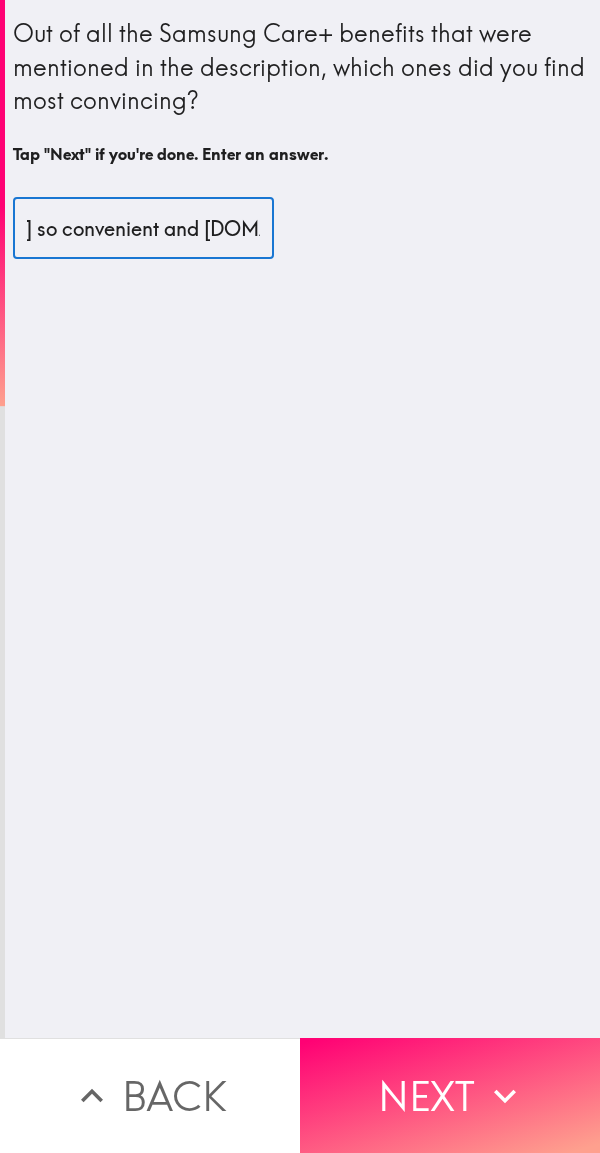 type on "It very [DOMAIN_NAME] great [DOMAIN_NAME] so convenient and [DOMAIN_NAME] great desl" 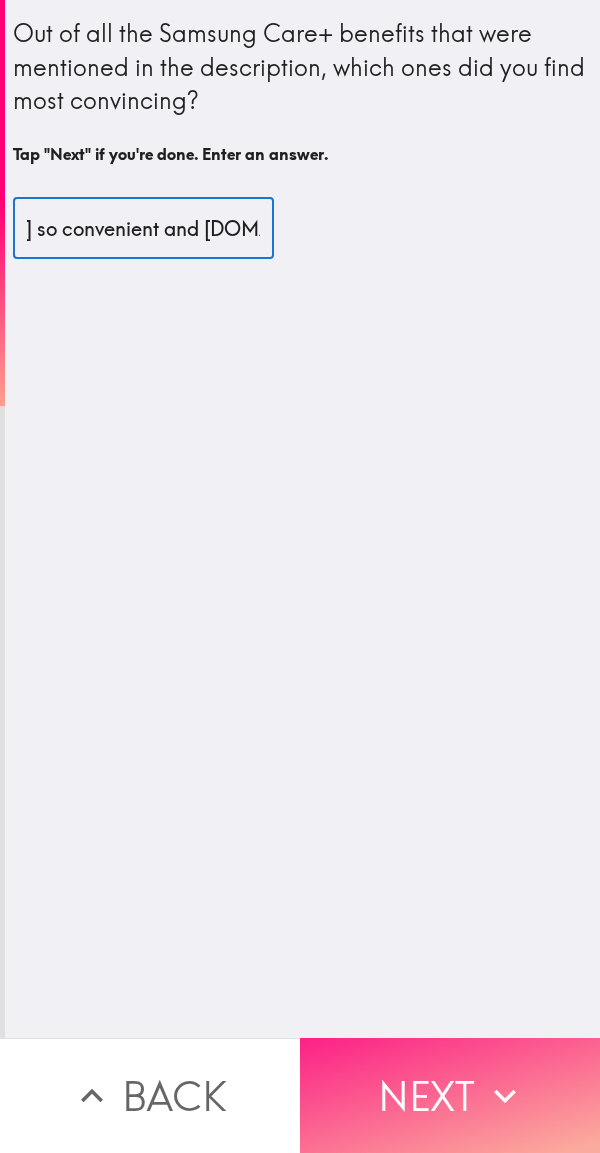 click on "Next" at bounding box center (450, 1095) 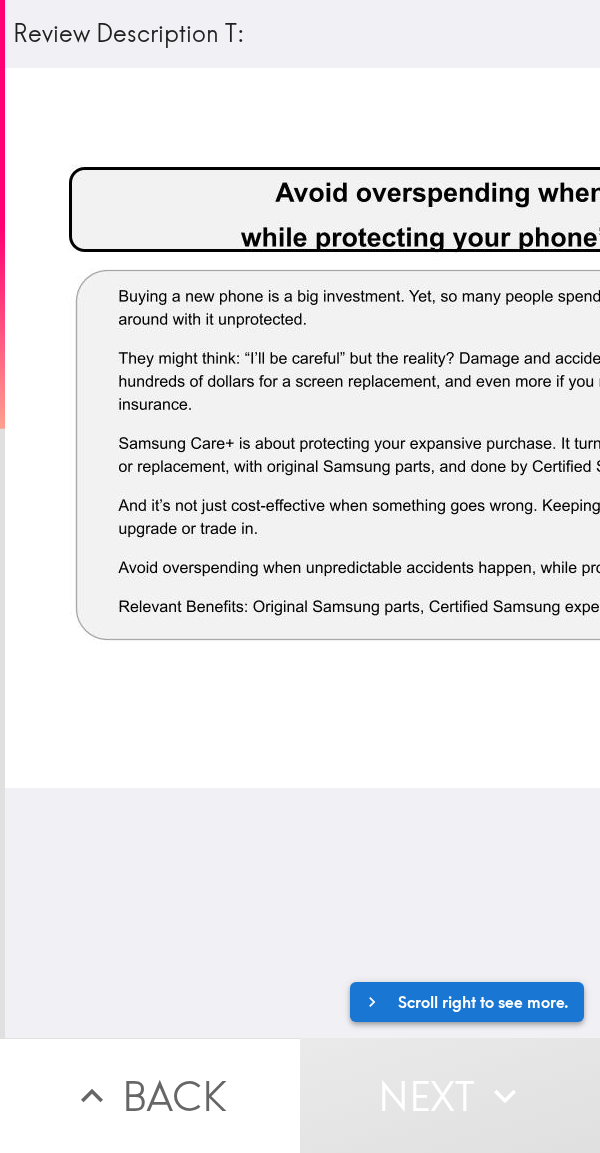 click on "Scroll right to see more." at bounding box center (467, 1002) 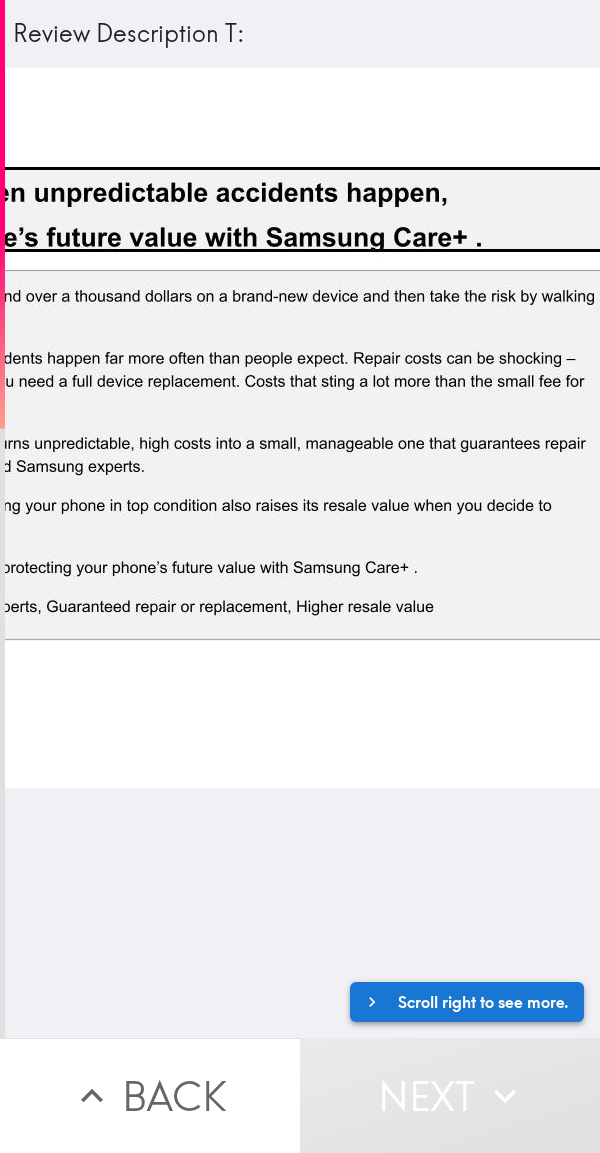 click on "Scroll right to see more." at bounding box center (467, 1002) 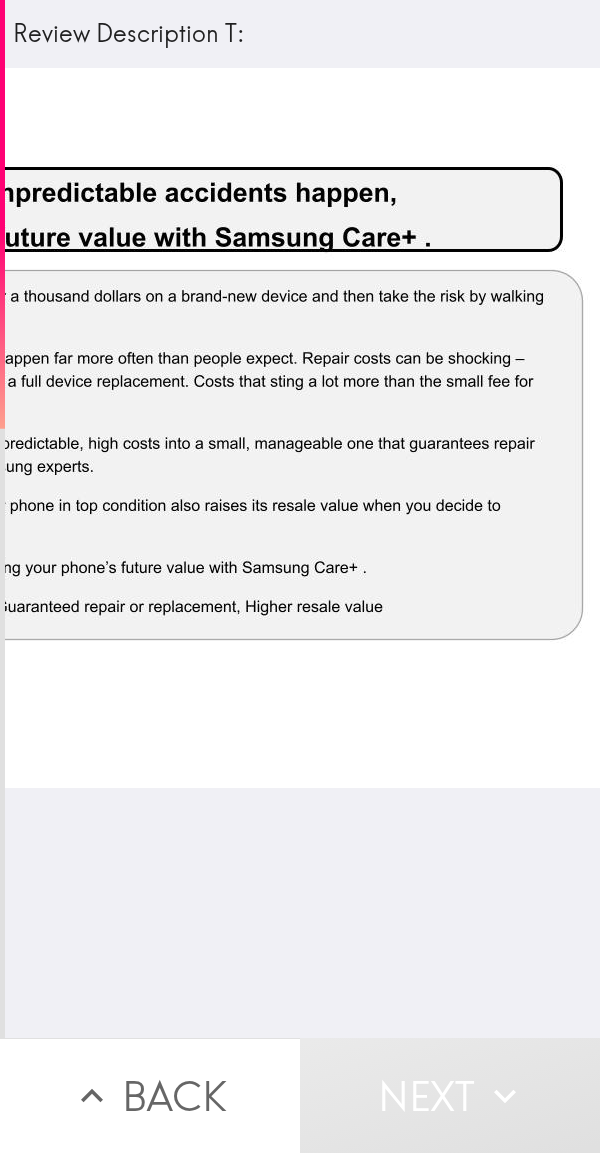 scroll, scrollTop: 0, scrollLeft: 700, axis: horizontal 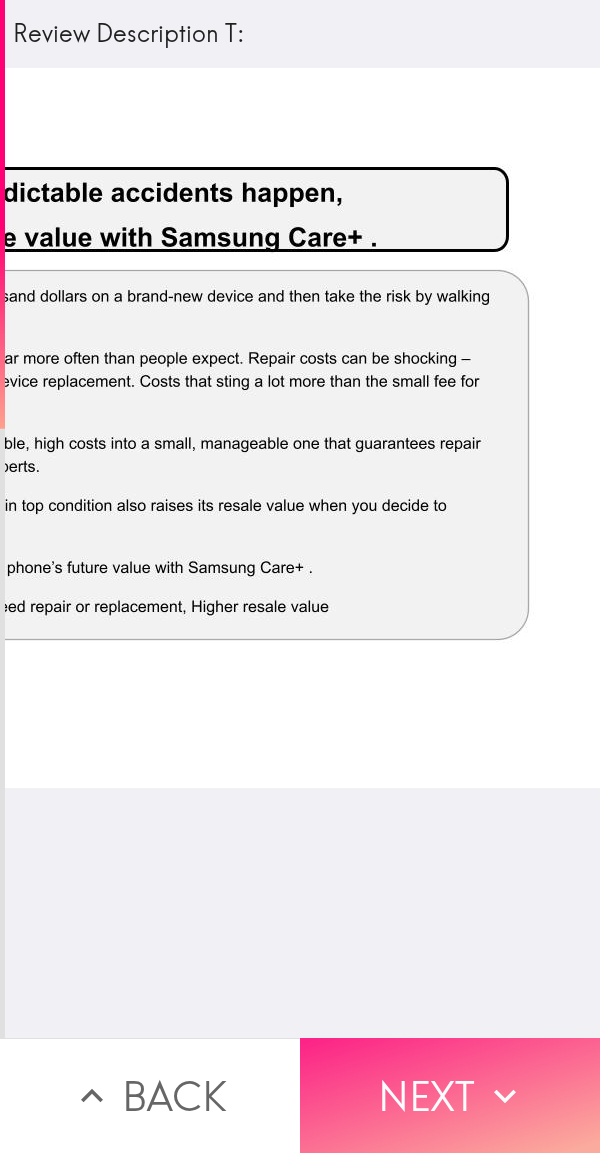 click 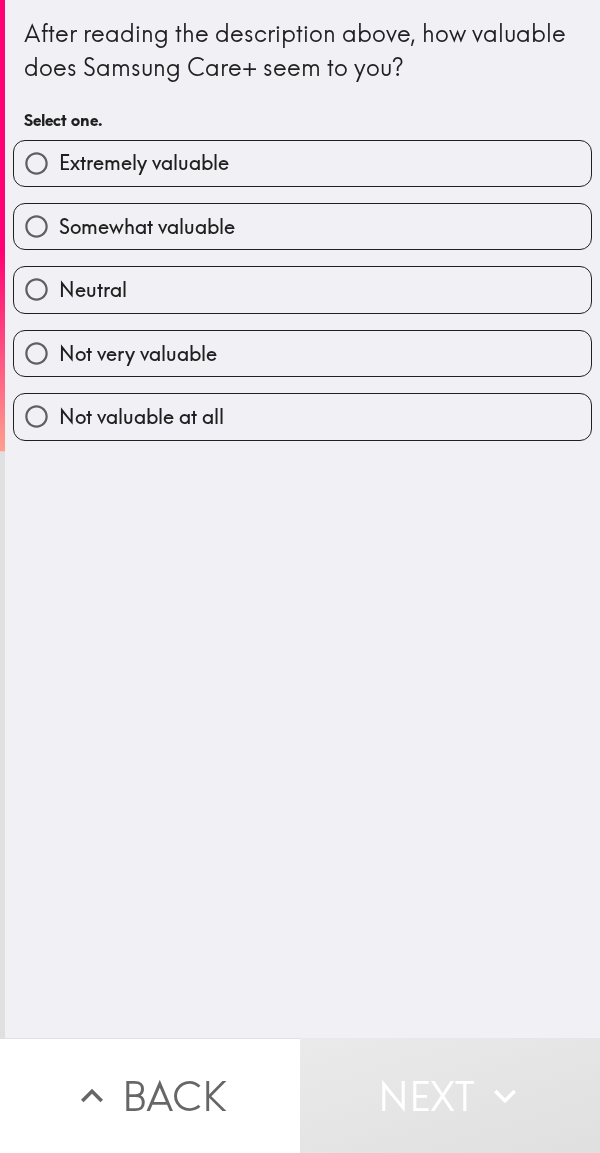 click on "Somewhat valuable" at bounding box center (302, 226) 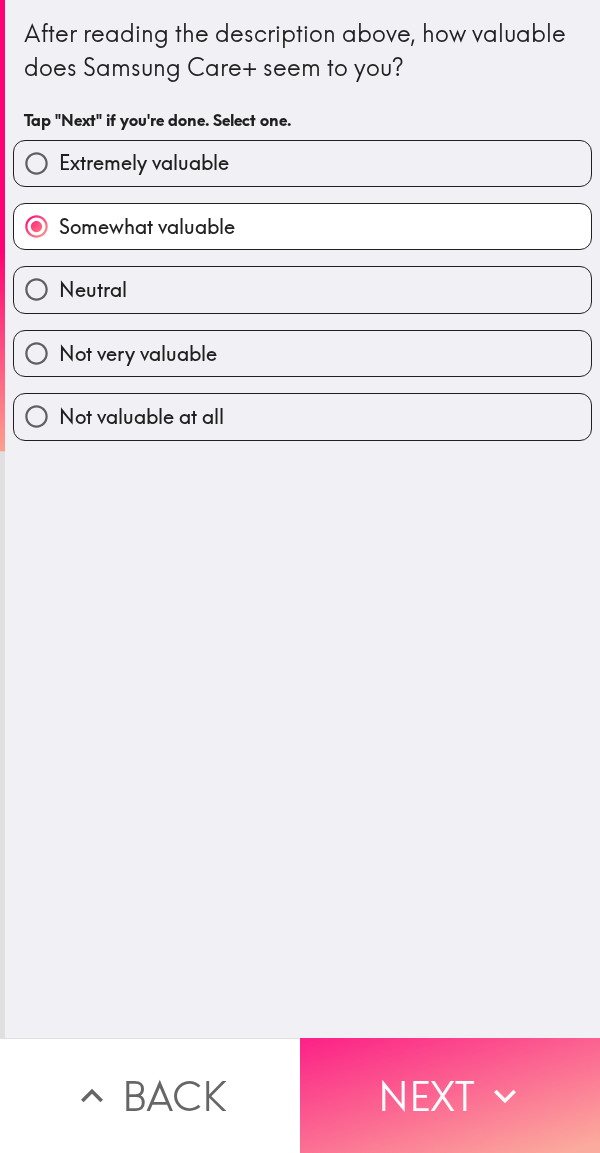 click on "Next" at bounding box center [450, 1095] 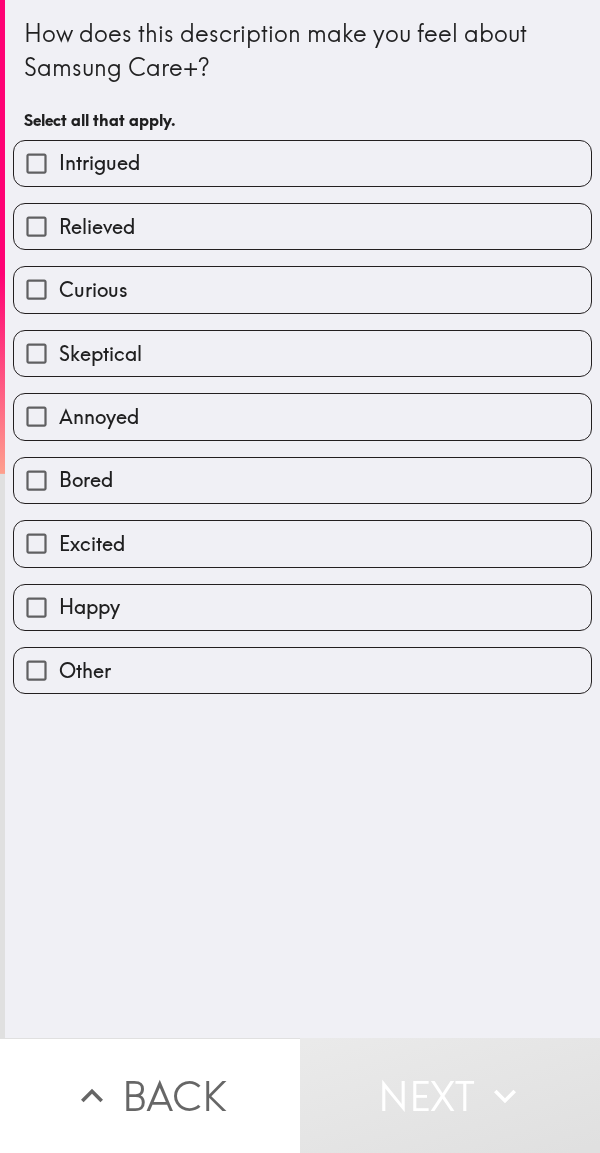 click on "Excited" at bounding box center (302, 543) 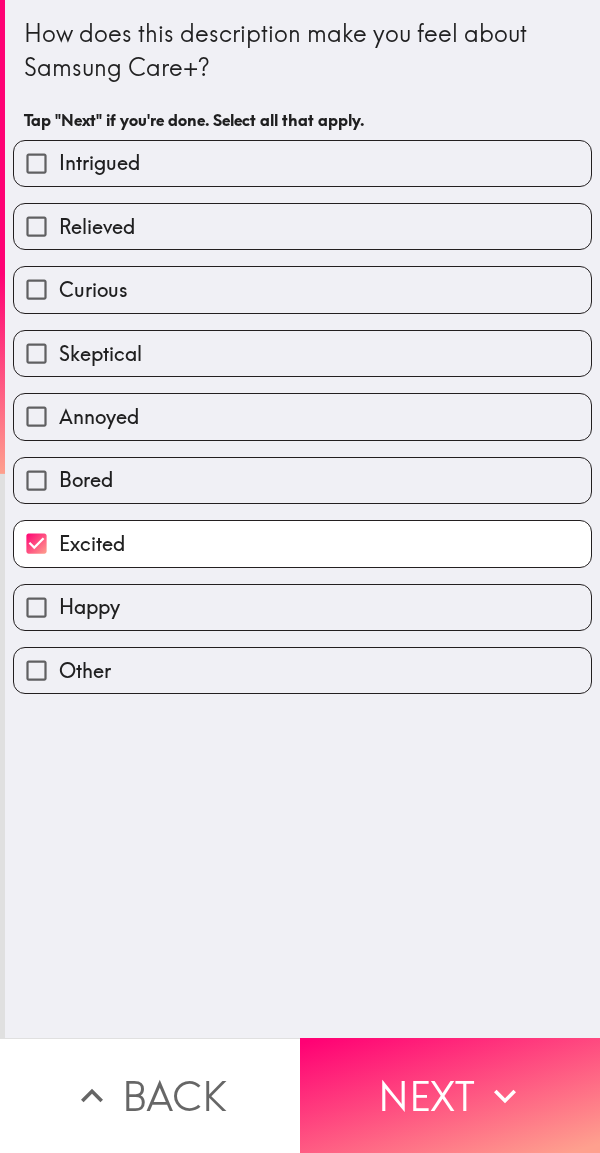 click on "Happy" at bounding box center [302, 607] 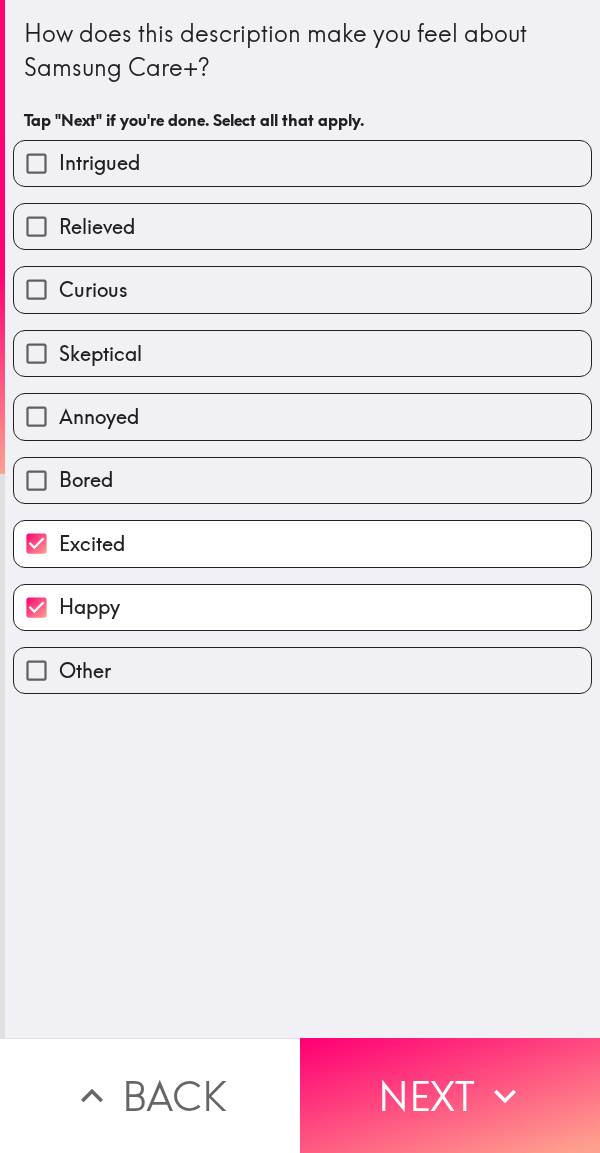 click on "Curious" at bounding box center (302, 289) 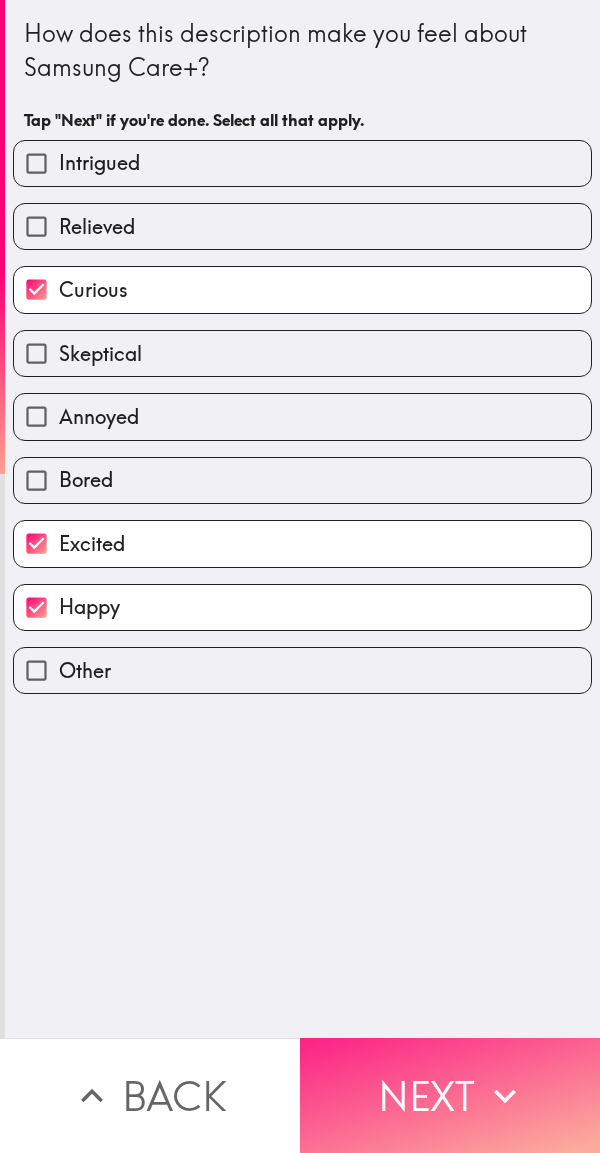 click on "Next" at bounding box center (450, 1095) 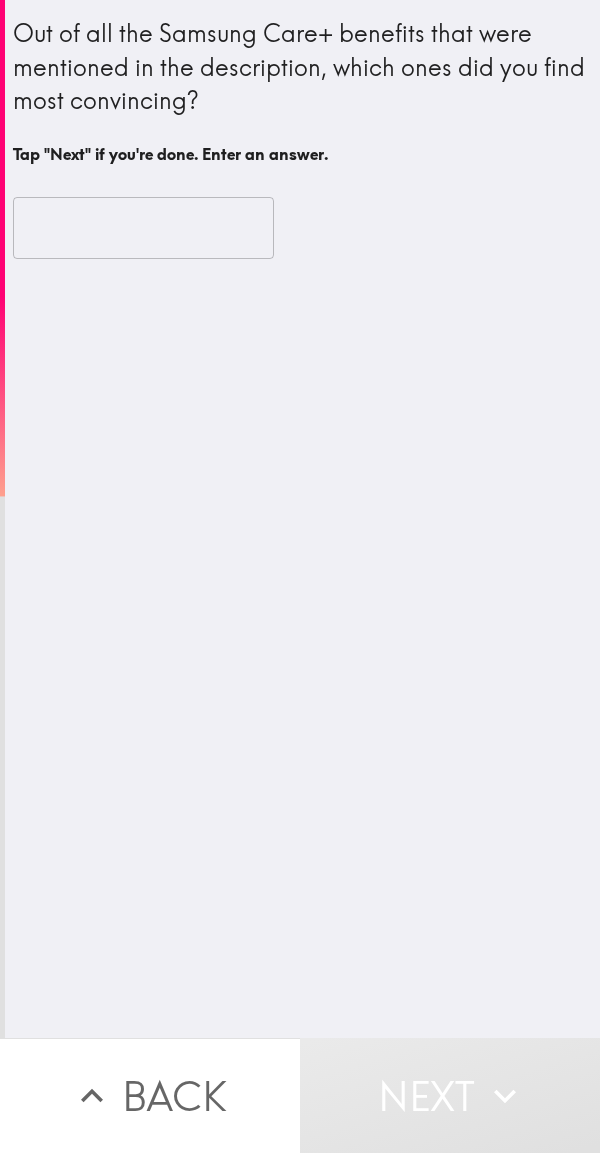 click at bounding box center (143, 228) 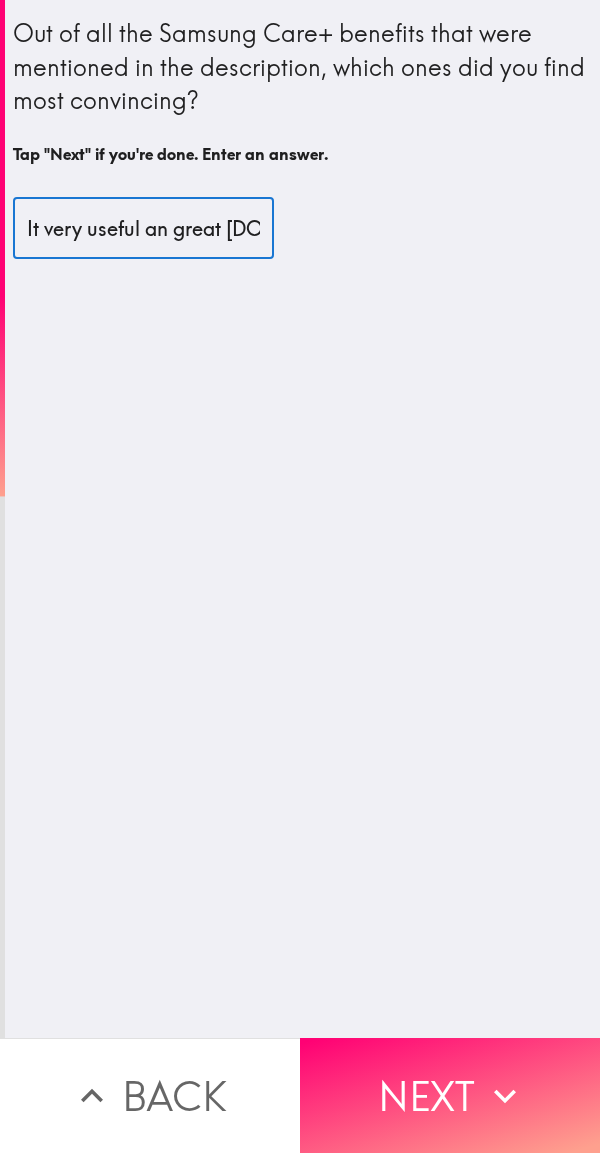 scroll, scrollTop: 0, scrollLeft: 465, axis: horizontal 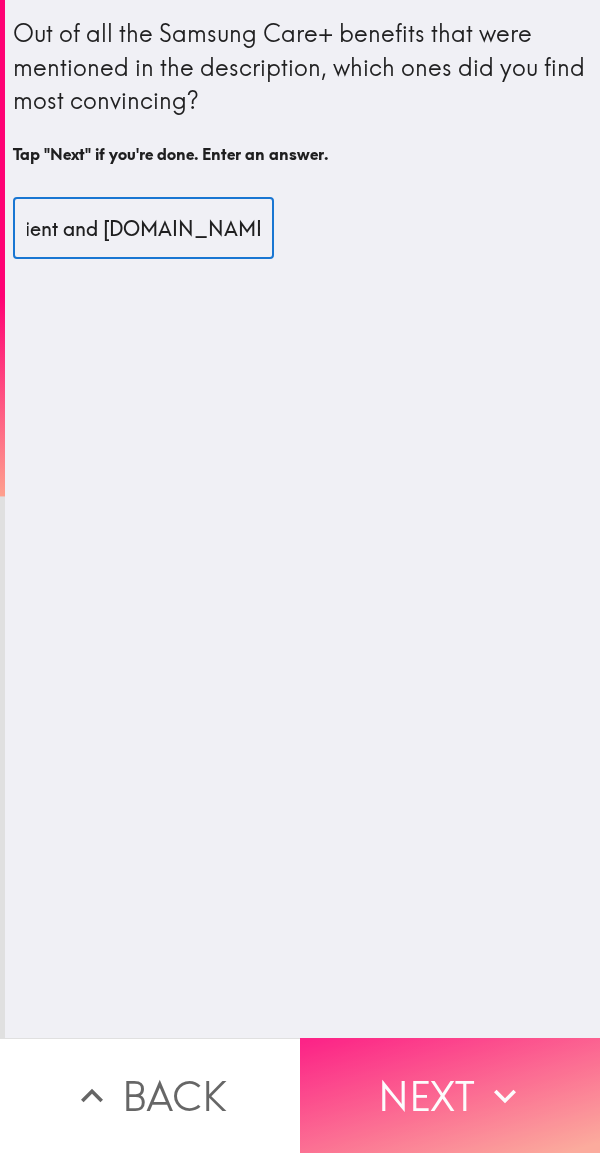 type on "It very useful an great [DOMAIN_NAME] so convenient and [DOMAIN_NAME] great desl" 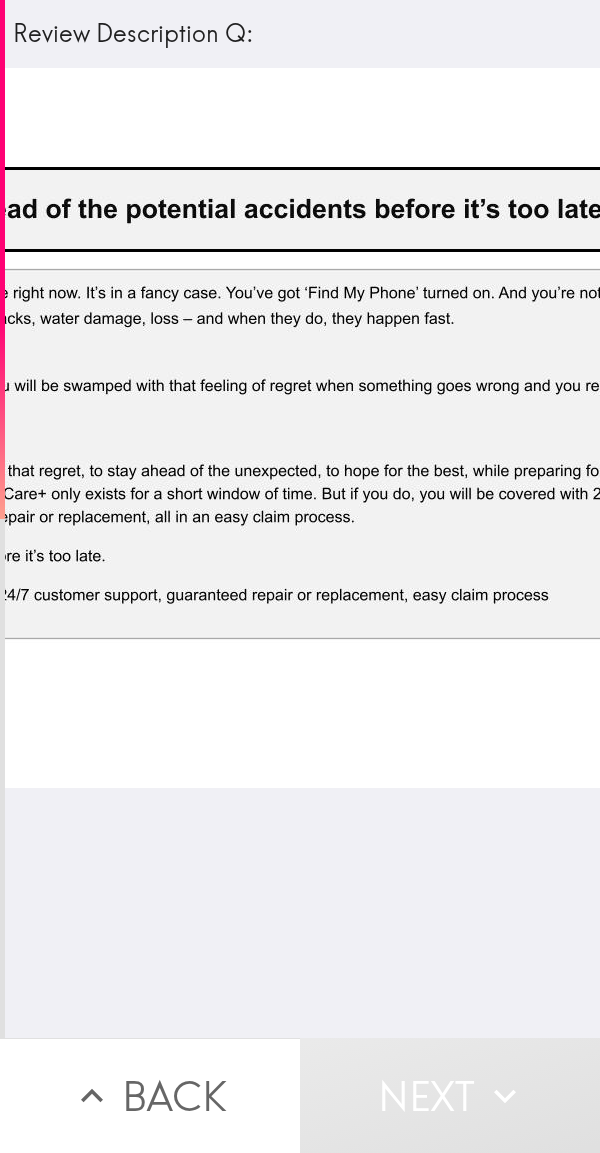 scroll, scrollTop: 0, scrollLeft: 0, axis: both 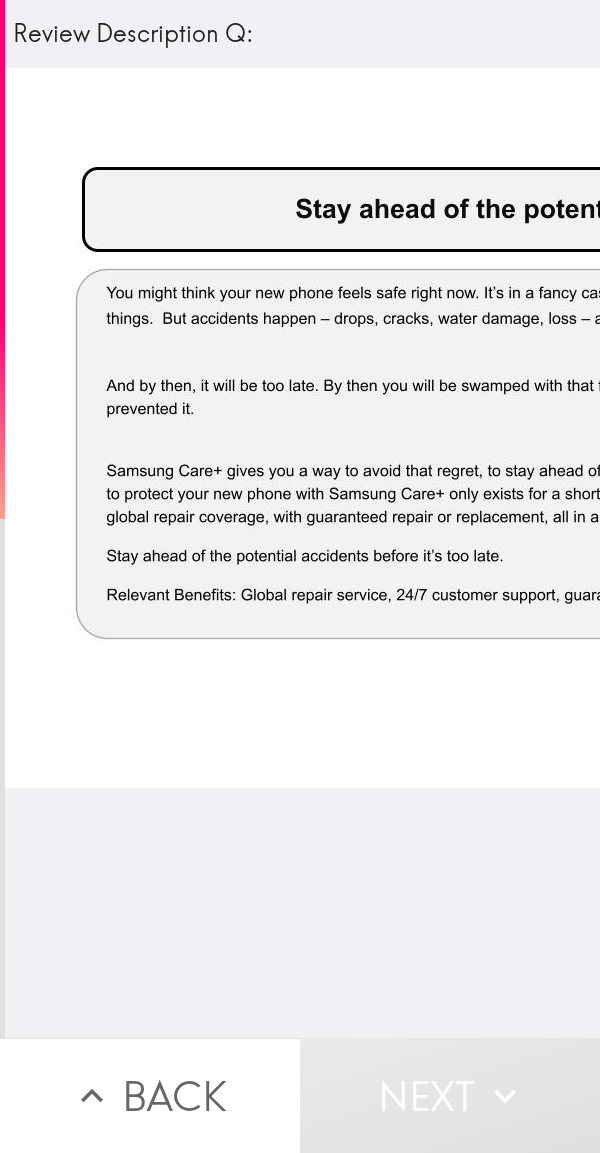click 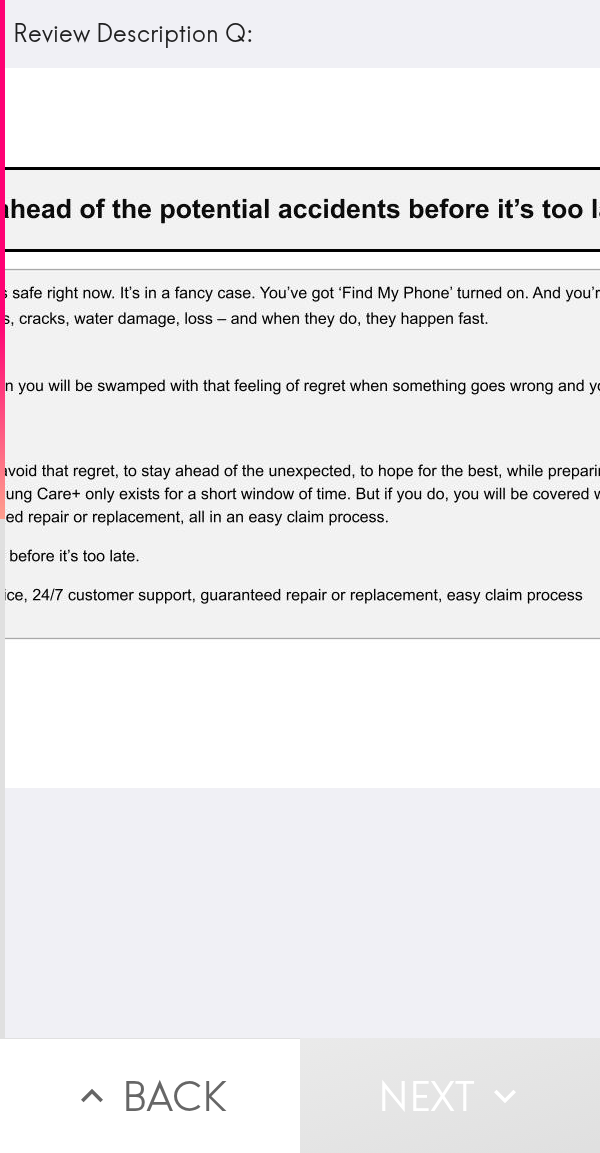 scroll, scrollTop: 0, scrollLeft: 448, axis: horizontal 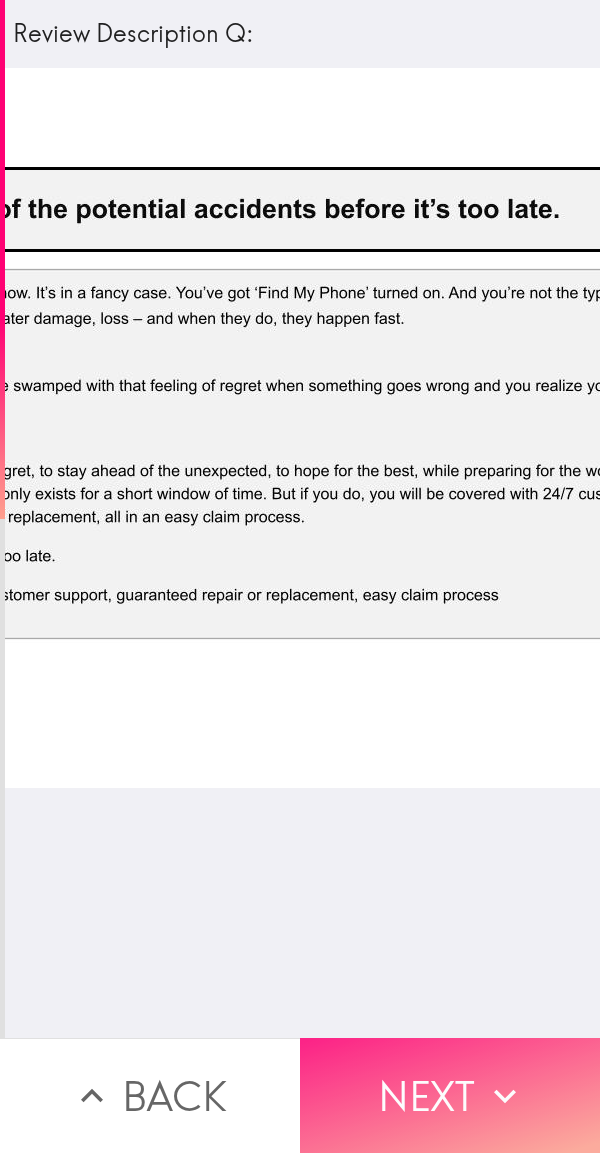 click on "Next" at bounding box center [450, 1095] 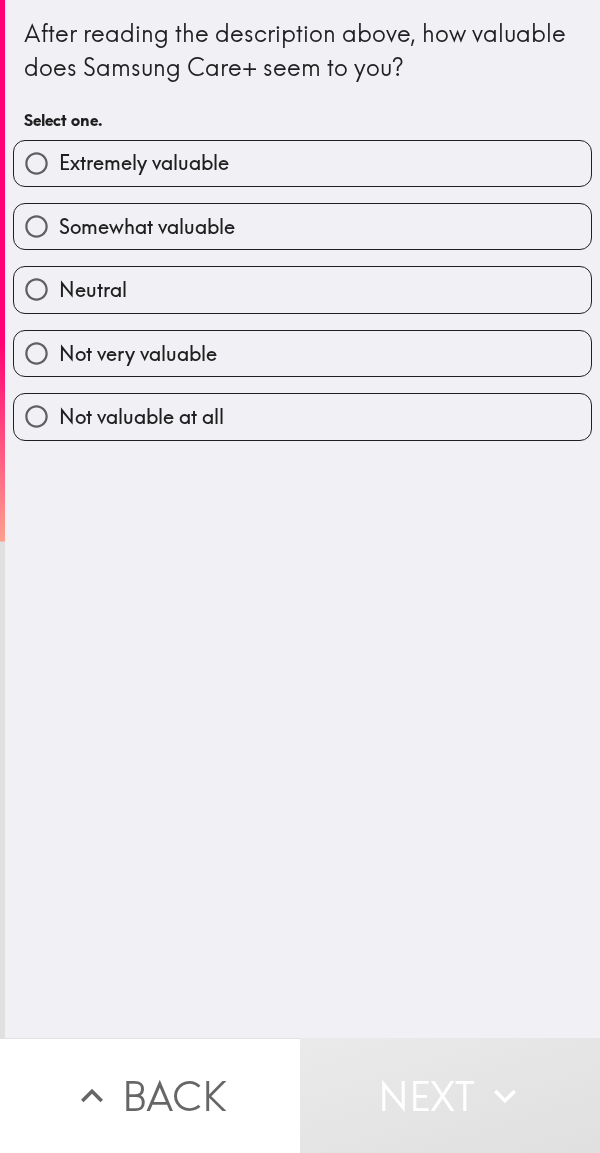 click on "Somewhat valuable" at bounding box center (302, 226) 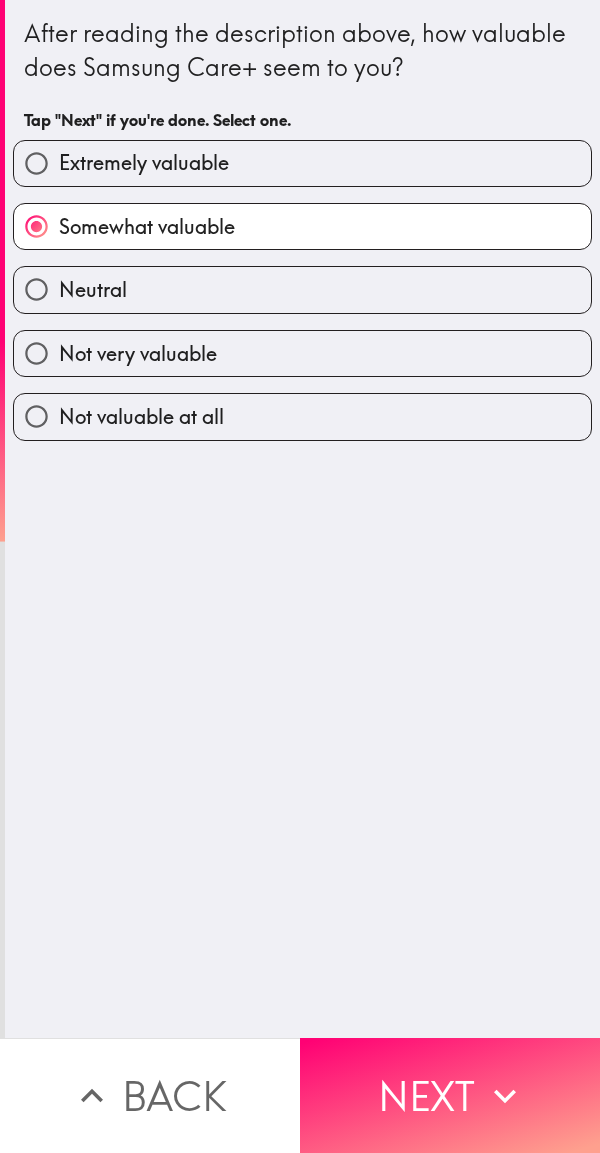 click on "Extremely valuable" at bounding box center [302, 163] 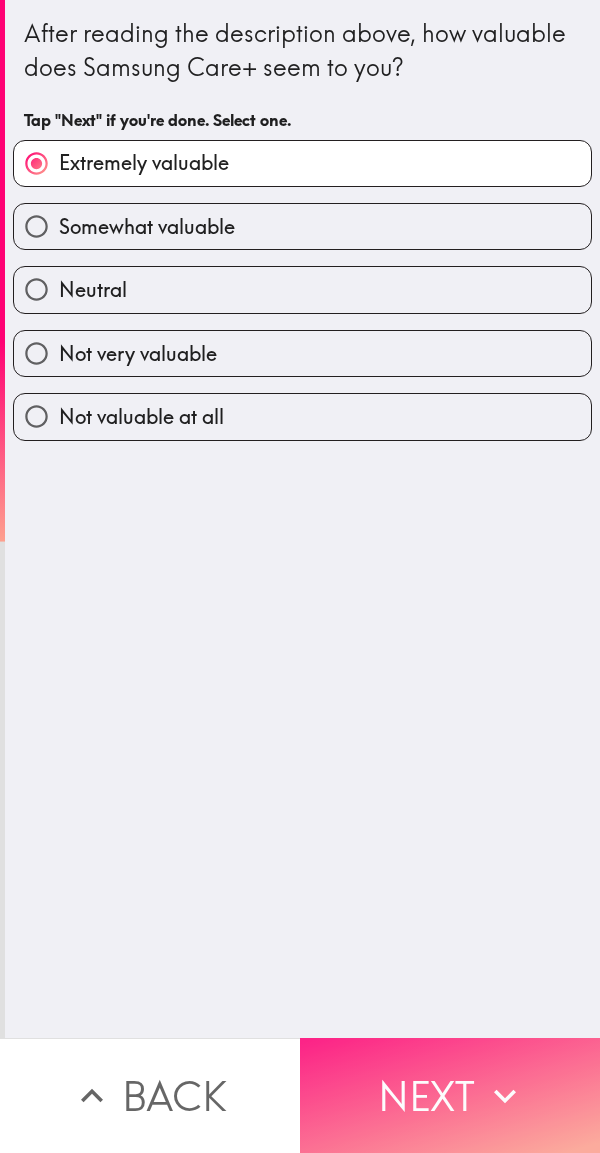 click on "Next" at bounding box center (450, 1095) 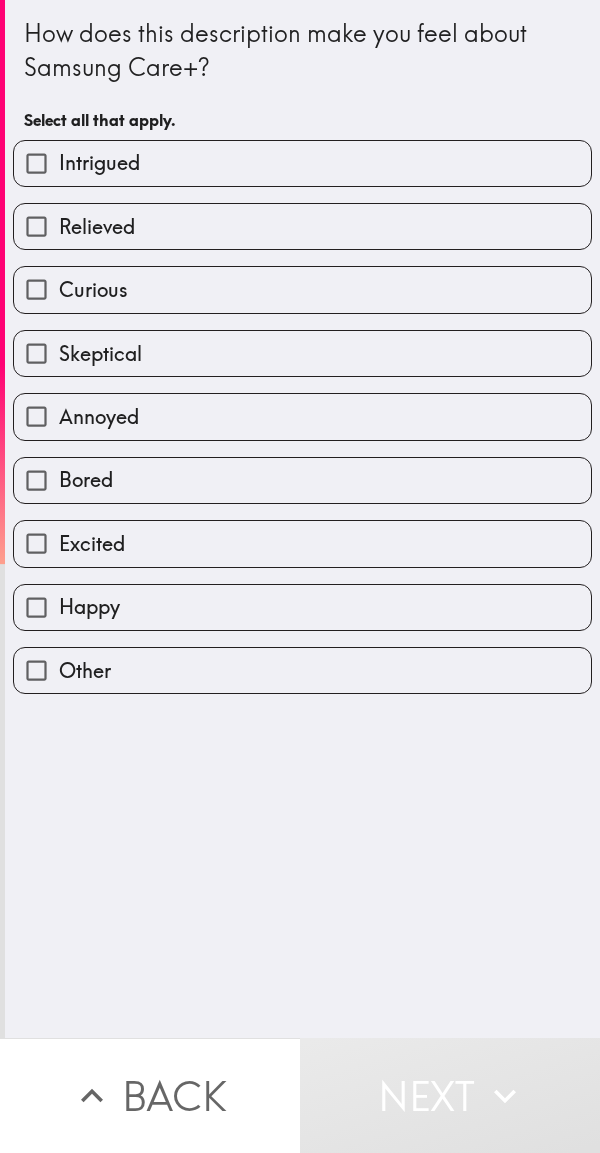 click on "Excited" at bounding box center (302, 543) 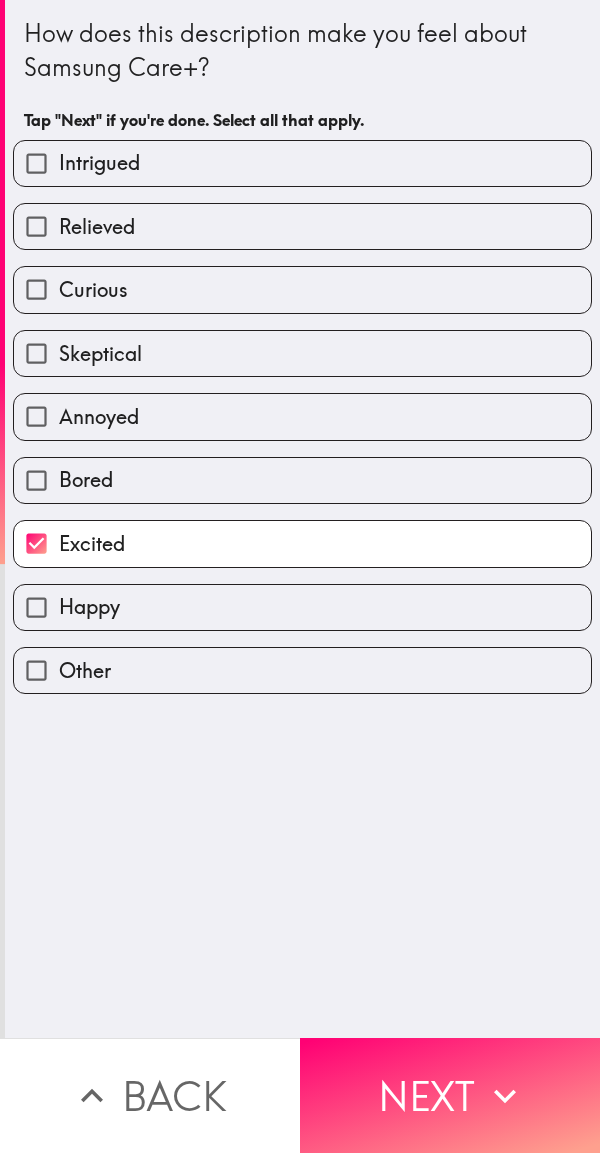 click on "Happy" at bounding box center [302, 607] 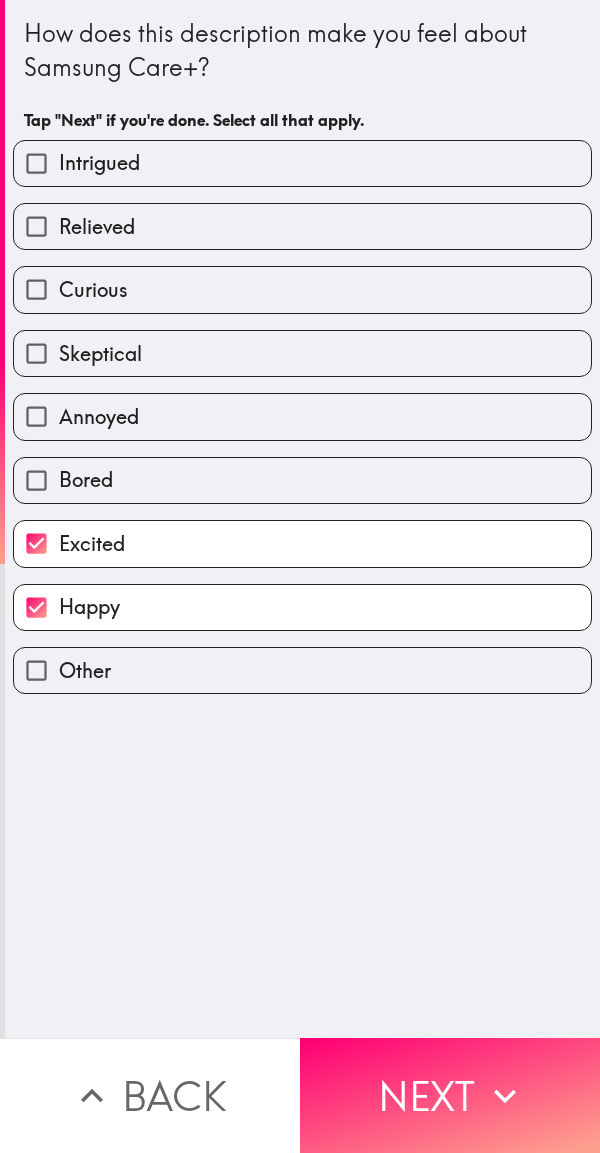 click on "Relieved" at bounding box center [302, 226] 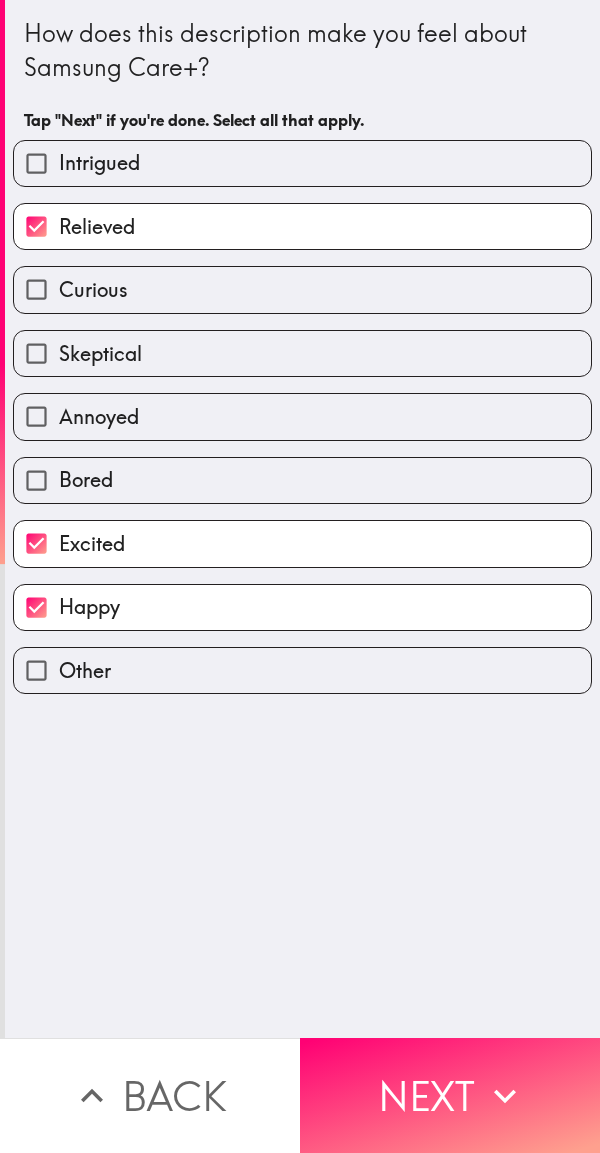 click on "Curious" at bounding box center [302, 289] 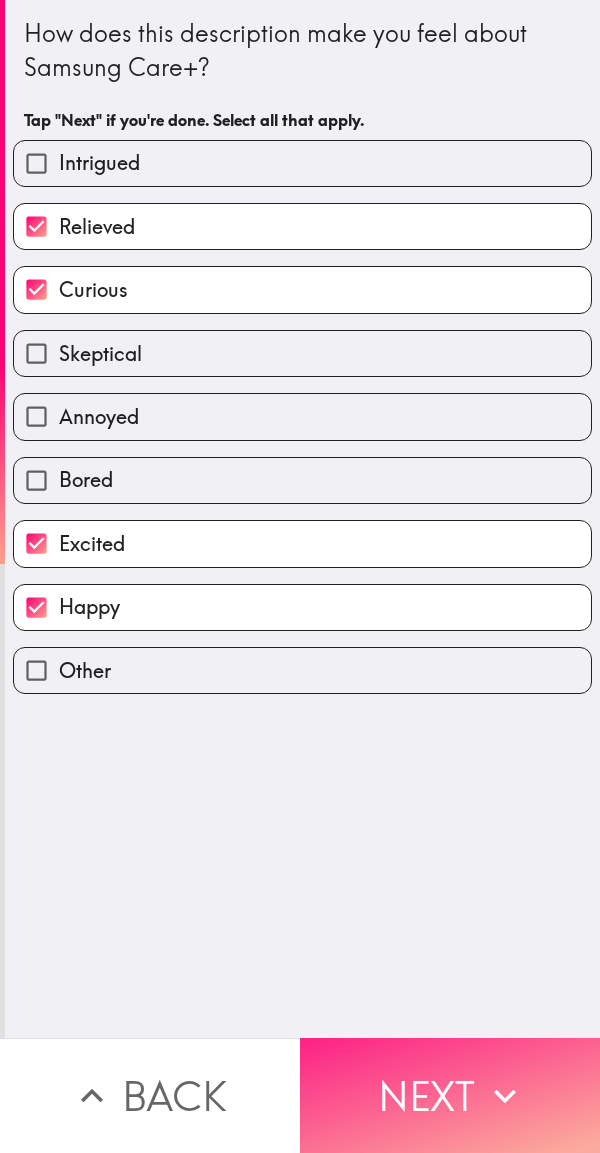 click on "Next" at bounding box center [450, 1095] 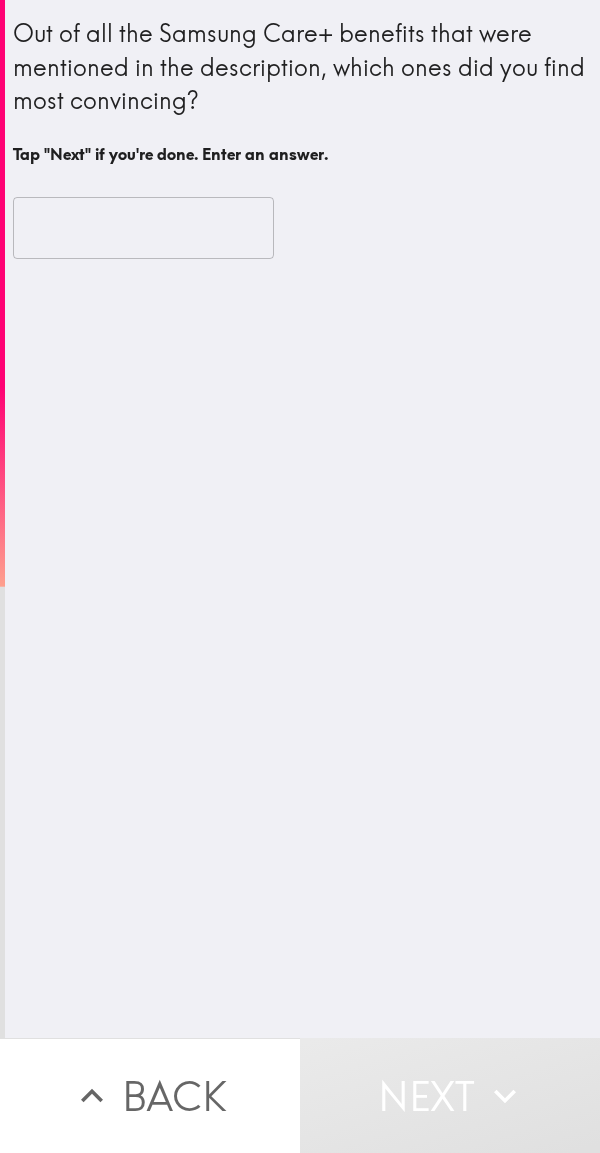 click at bounding box center (143, 228) 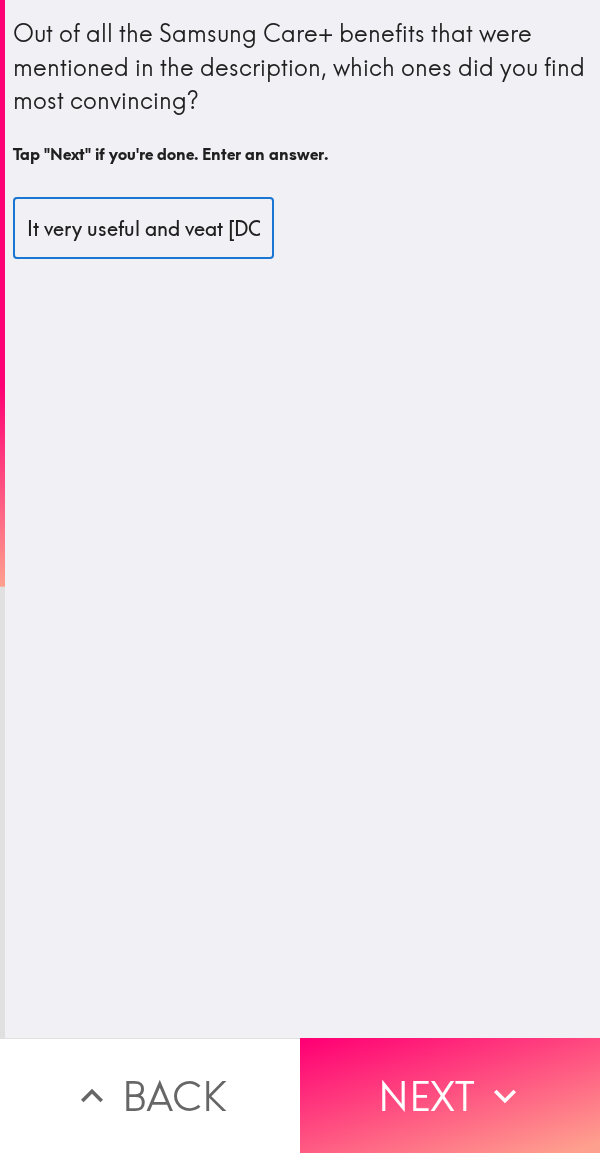 scroll, scrollTop: 0, scrollLeft: 467, axis: horizontal 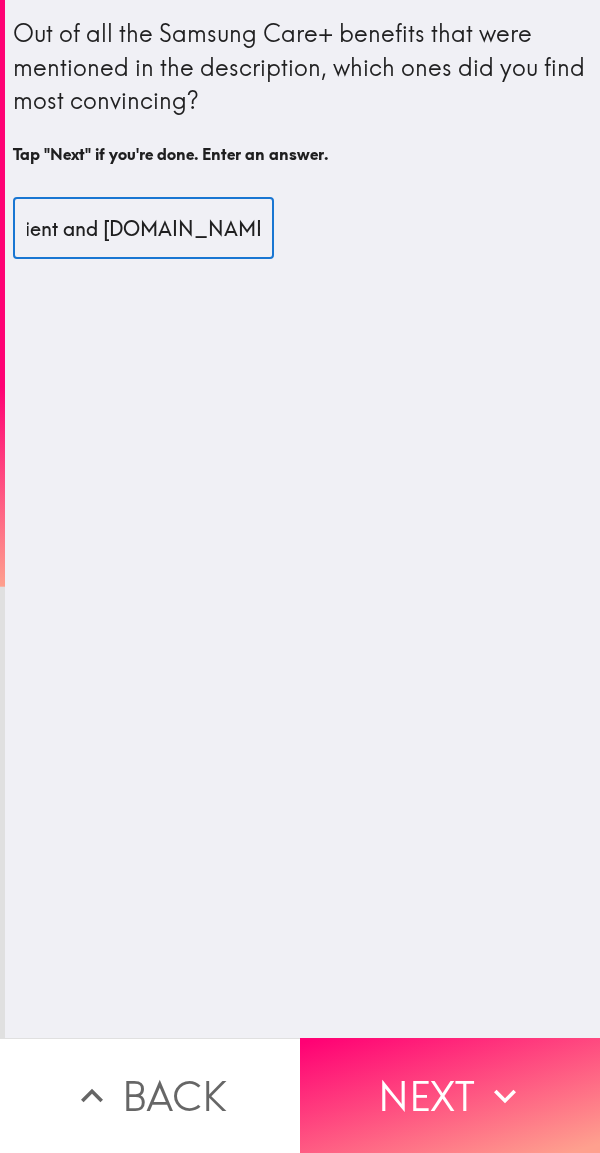 type on "It very useful and veat [DOMAIN_NAME] so convenient and [DOMAIN_NAME] great desl" 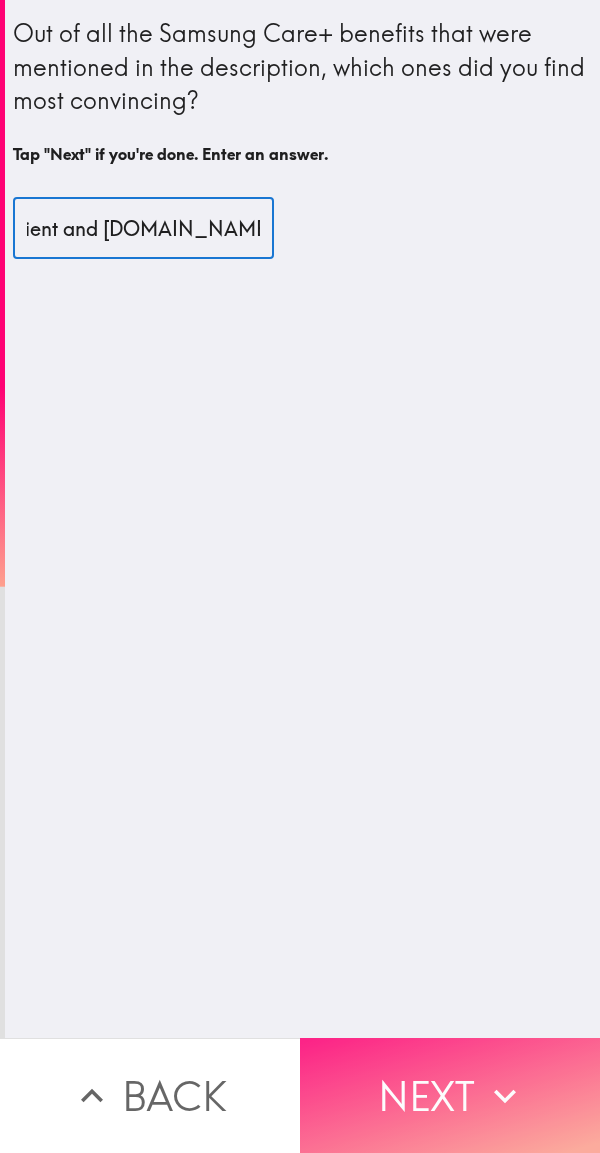 click on "Next" at bounding box center (450, 1095) 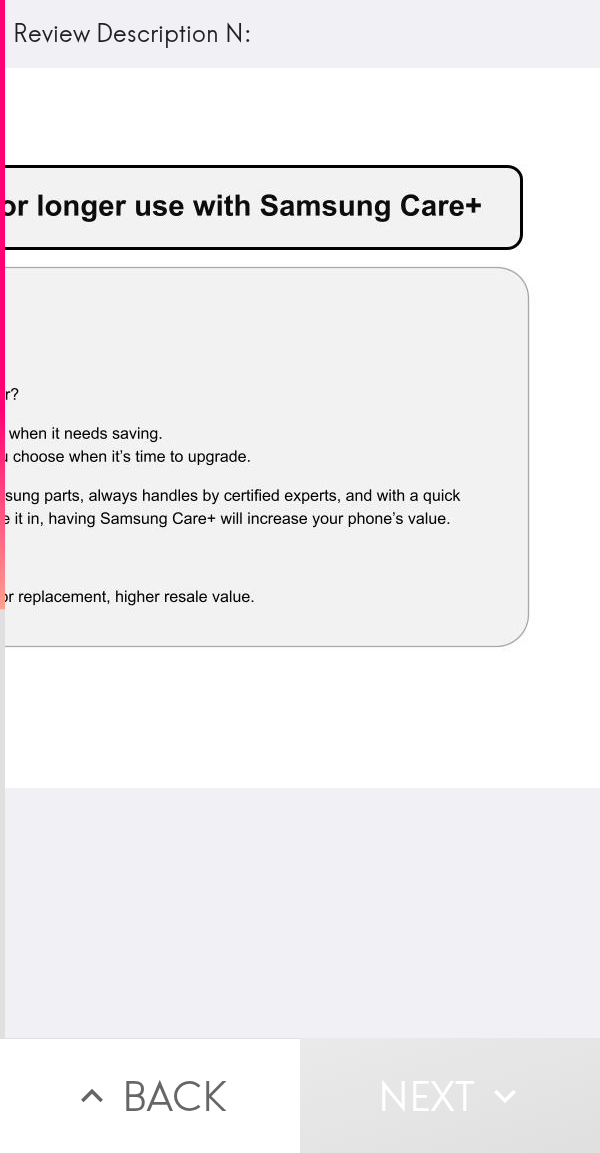 scroll, scrollTop: 0, scrollLeft: 0, axis: both 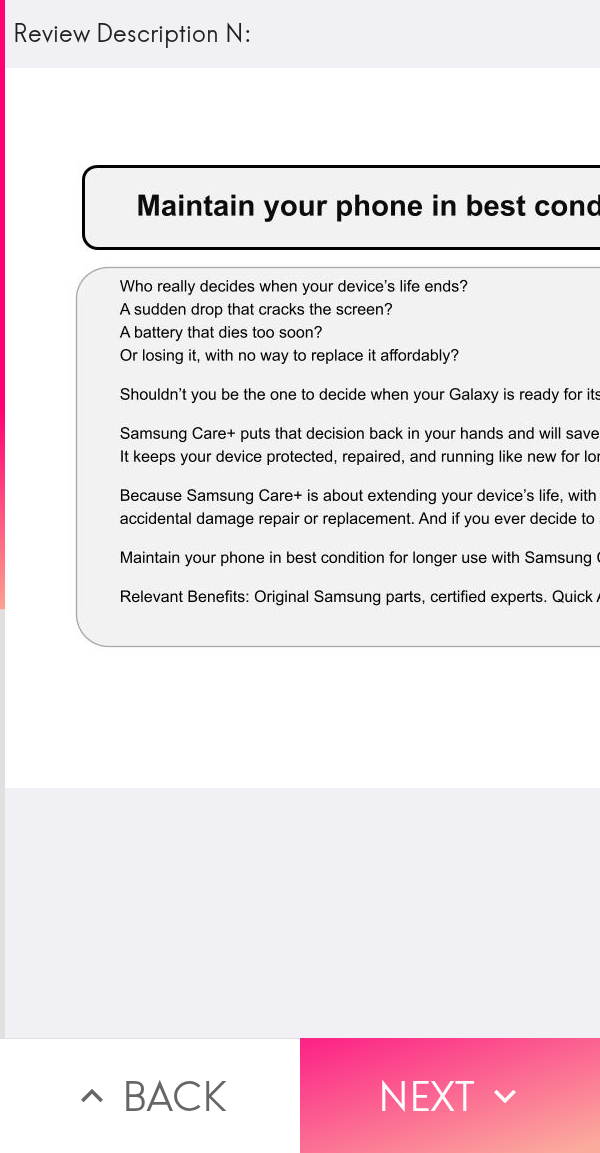 click on "Next" at bounding box center [450, 1095] 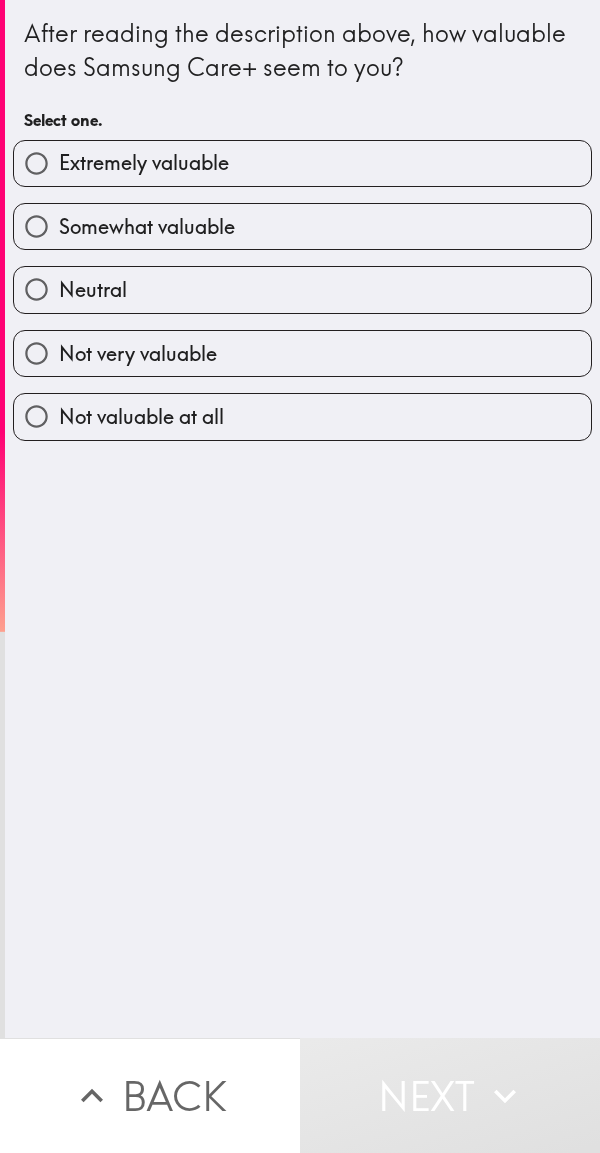 click on "Extremely valuable" at bounding box center [302, 163] 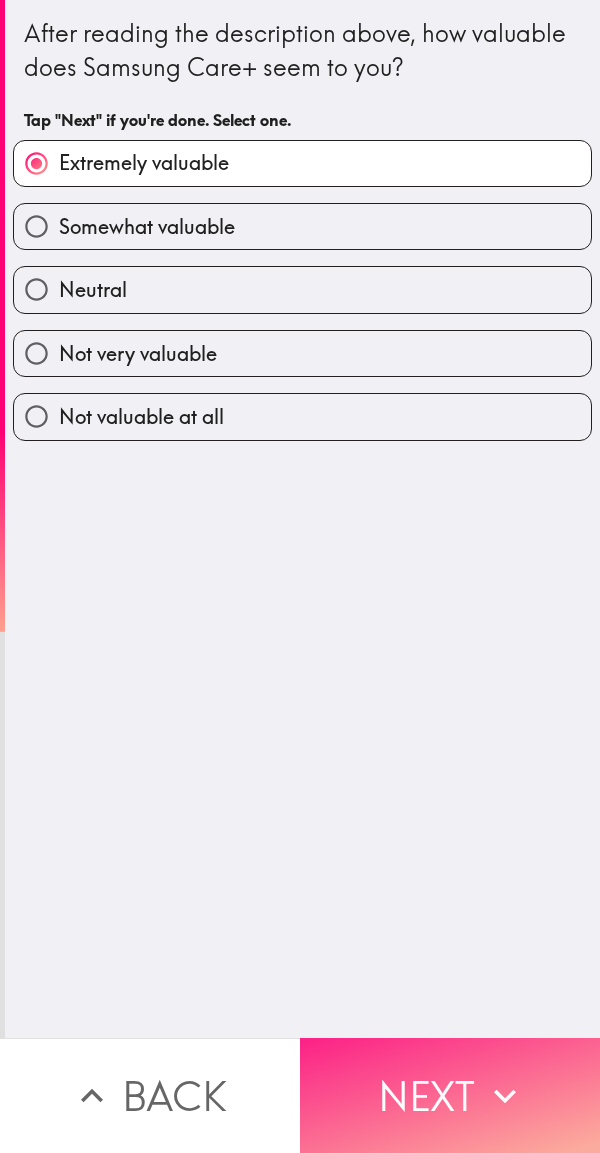 click on "Next" at bounding box center (450, 1095) 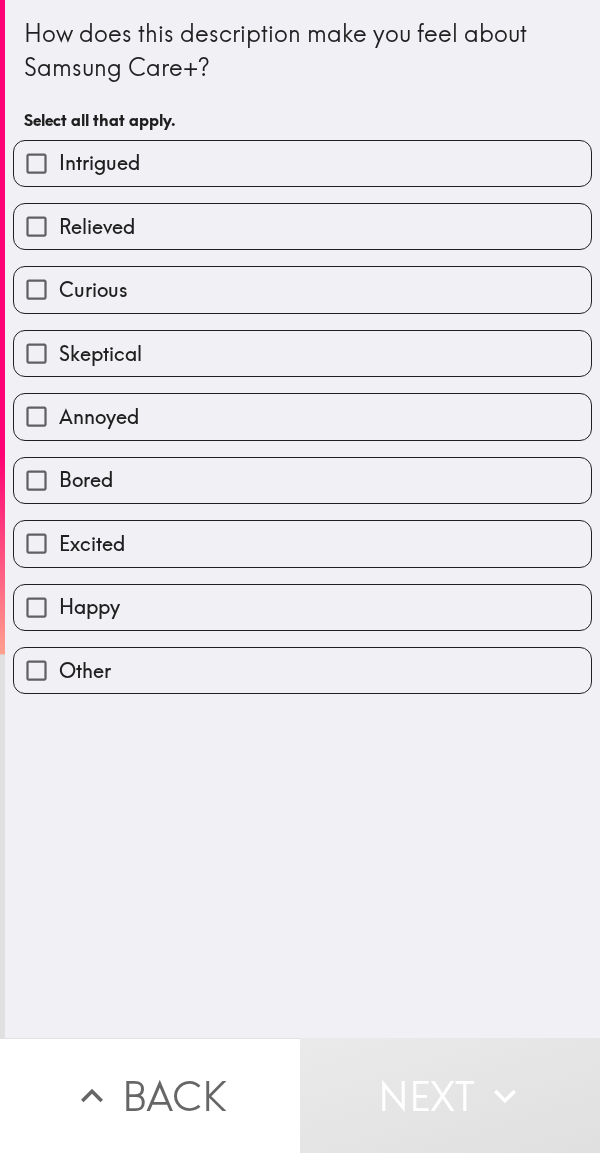 click on "Relieved" at bounding box center [302, 226] 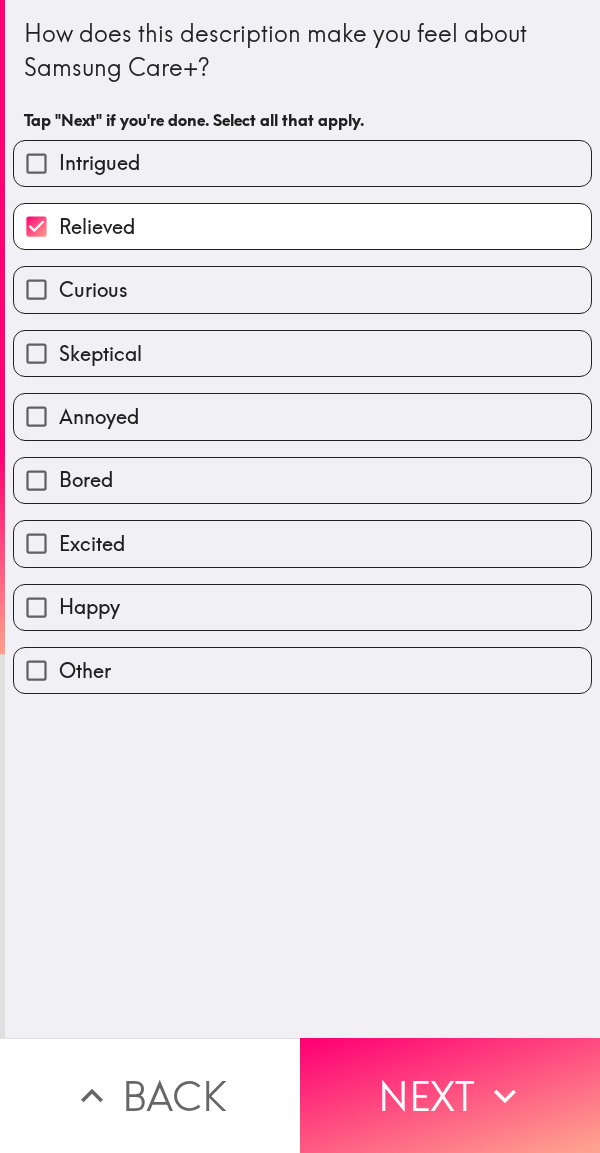 click on "Curious" at bounding box center [302, 289] 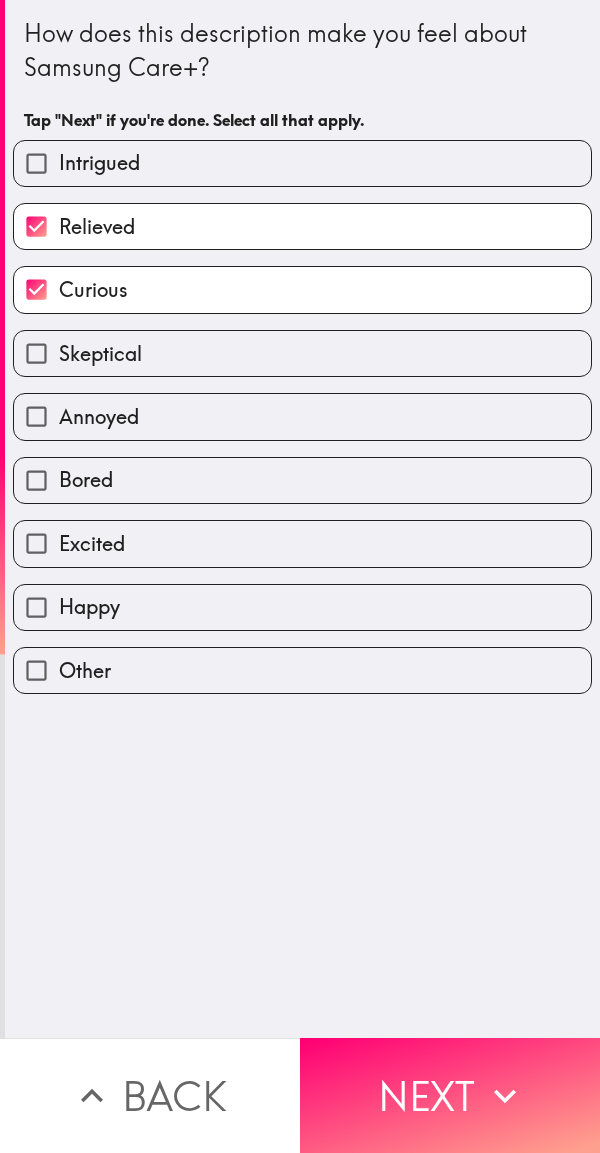 click on "Excited" at bounding box center (302, 543) 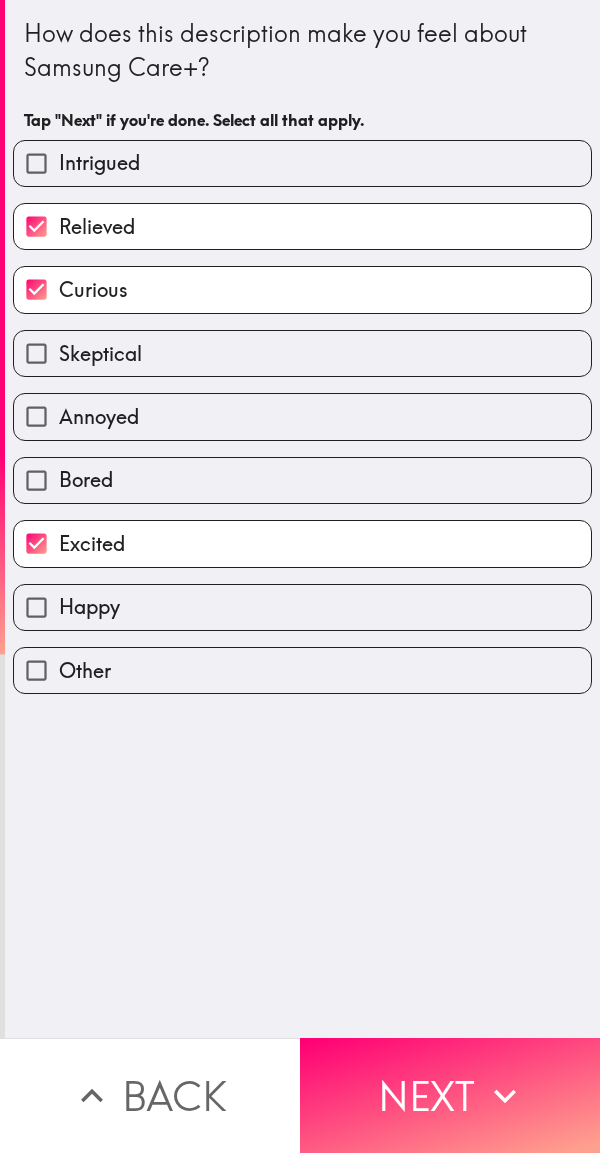 click on "Other" at bounding box center [302, 670] 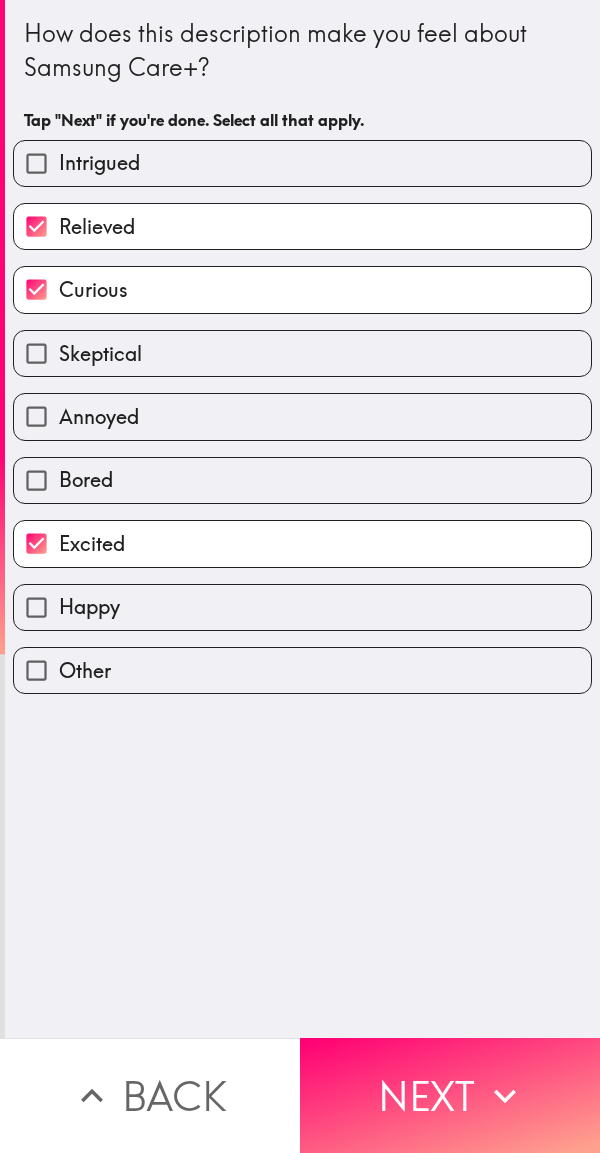 checkbox on "true" 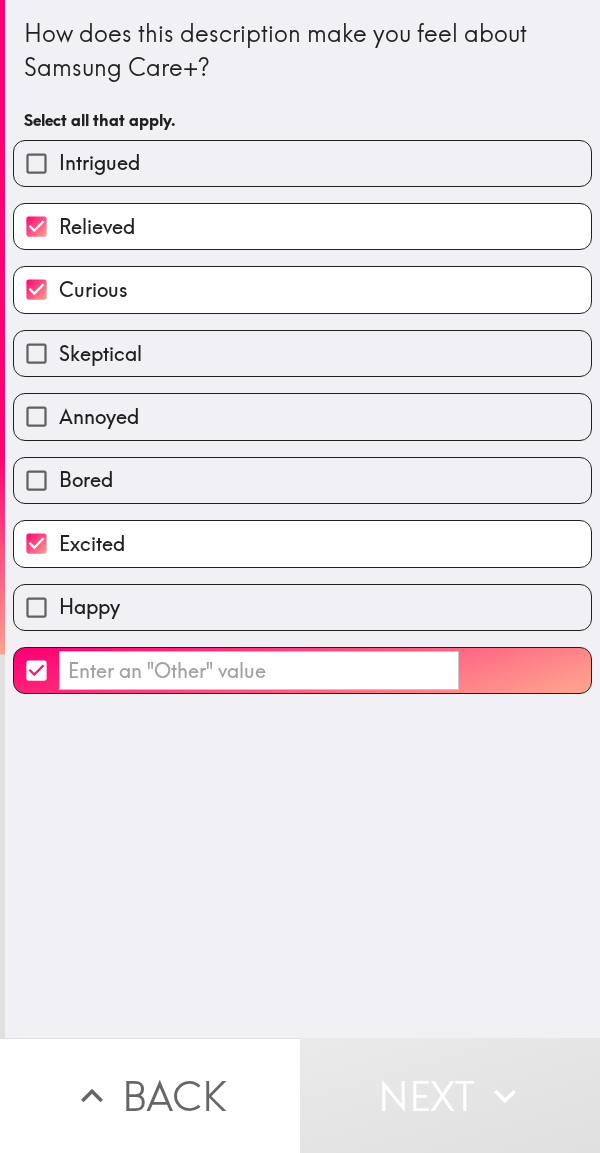 click on "Happy" at bounding box center [302, 607] 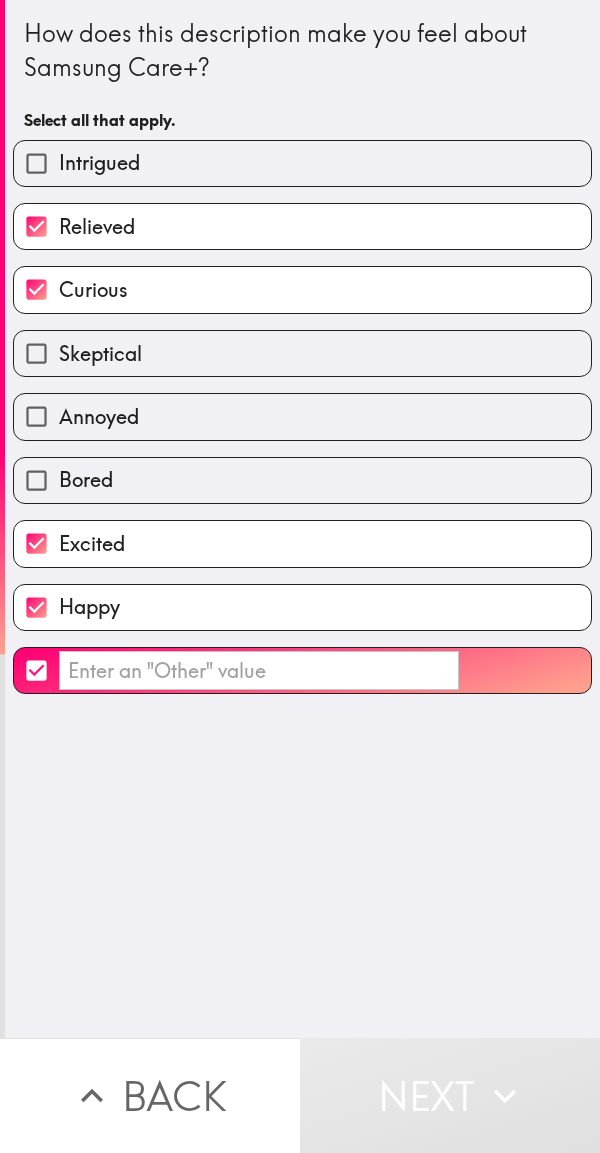 click on "​" at bounding box center (302, 670) 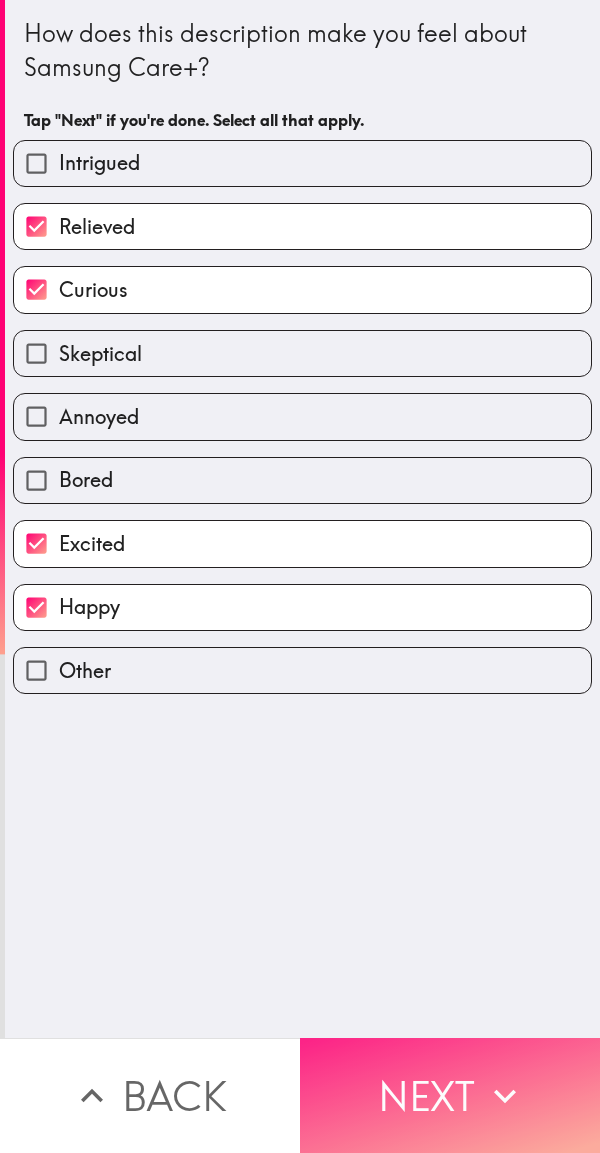 click on "Next" at bounding box center [450, 1095] 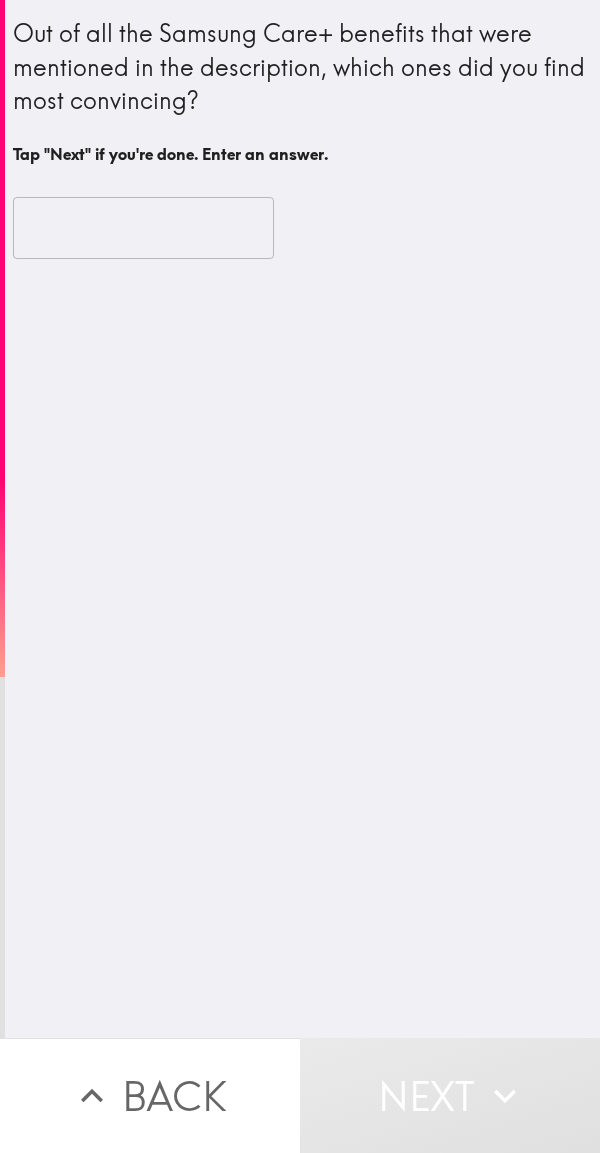 click at bounding box center [143, 228] 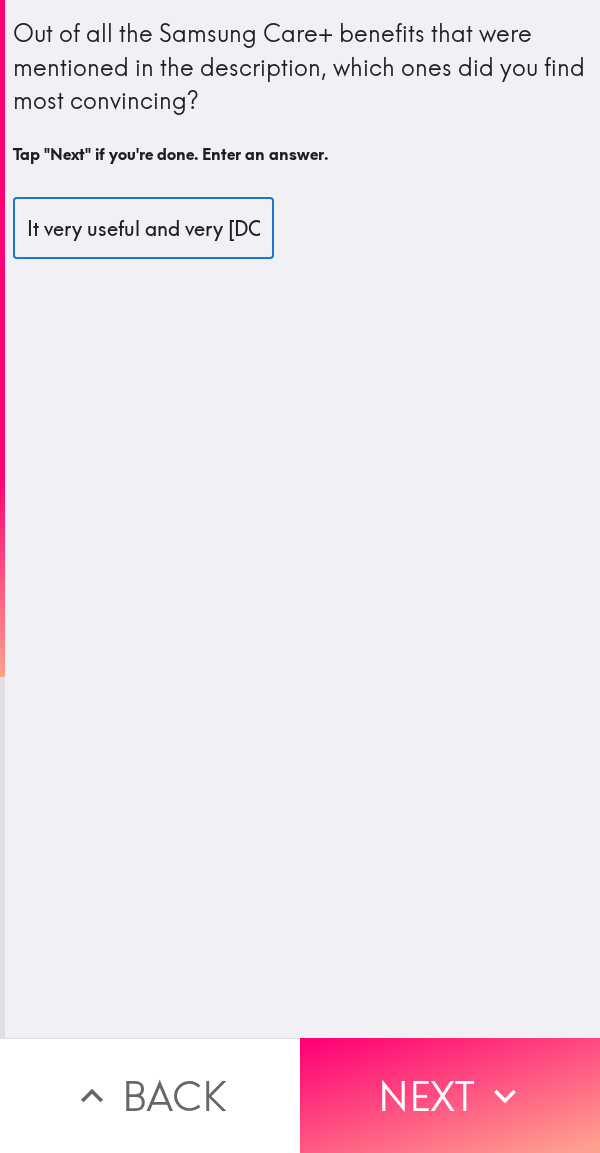 scroll, scrollTop: 0, scrollLeft: 465, axis: horizontal 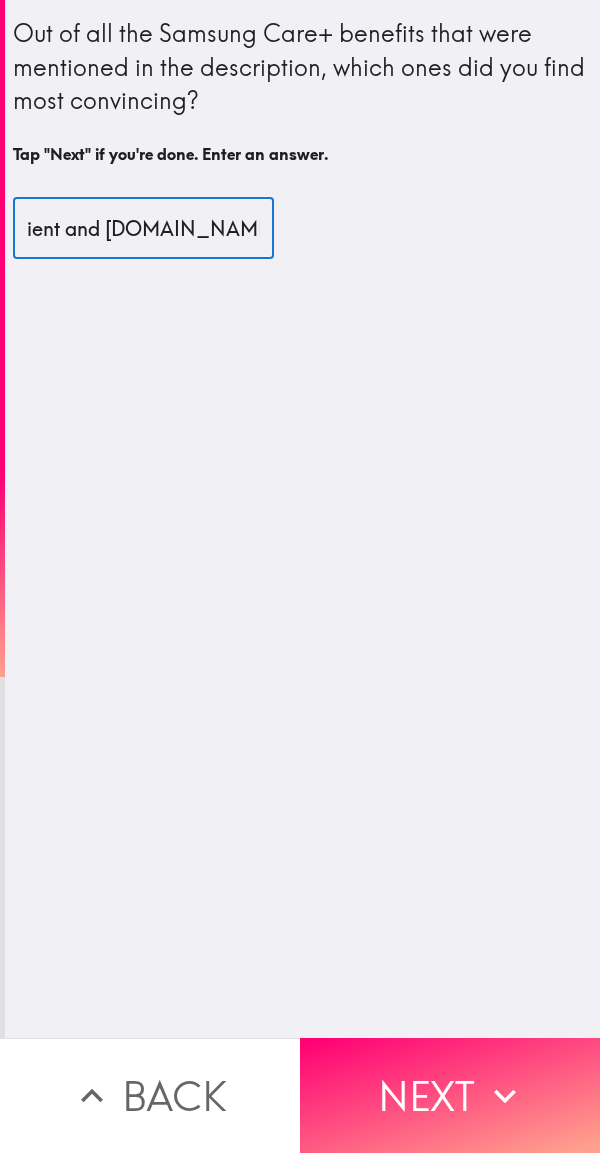 type on "It very useful and very [DOMAIN_NAME] so convenient and [DOMAIN_NAME] great desl" 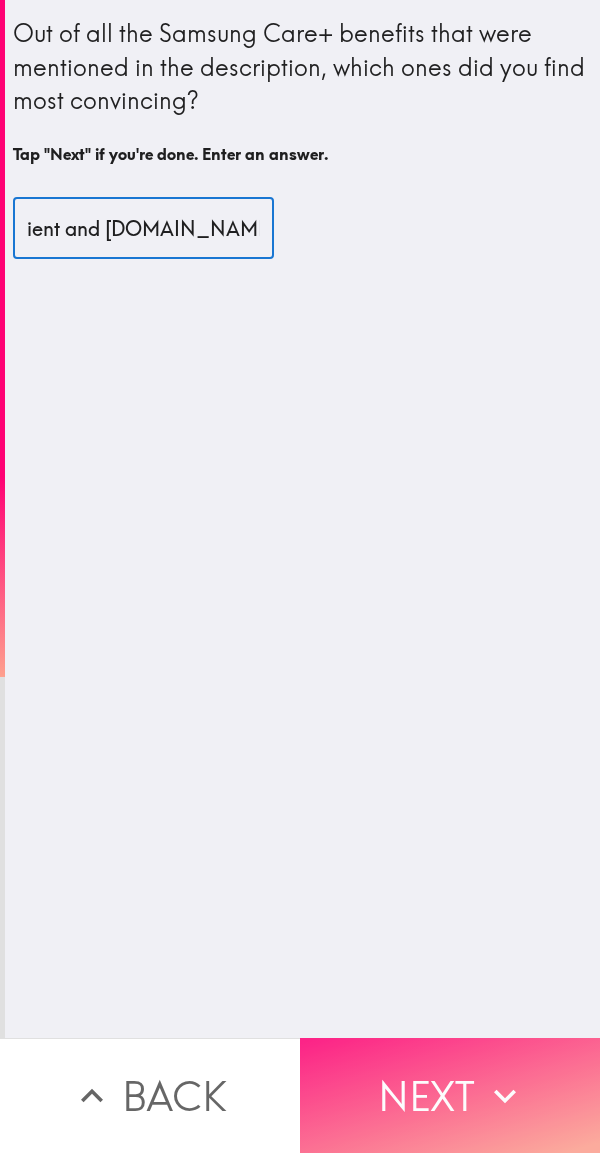 click on "Next" at bounding box center [450, 1095] 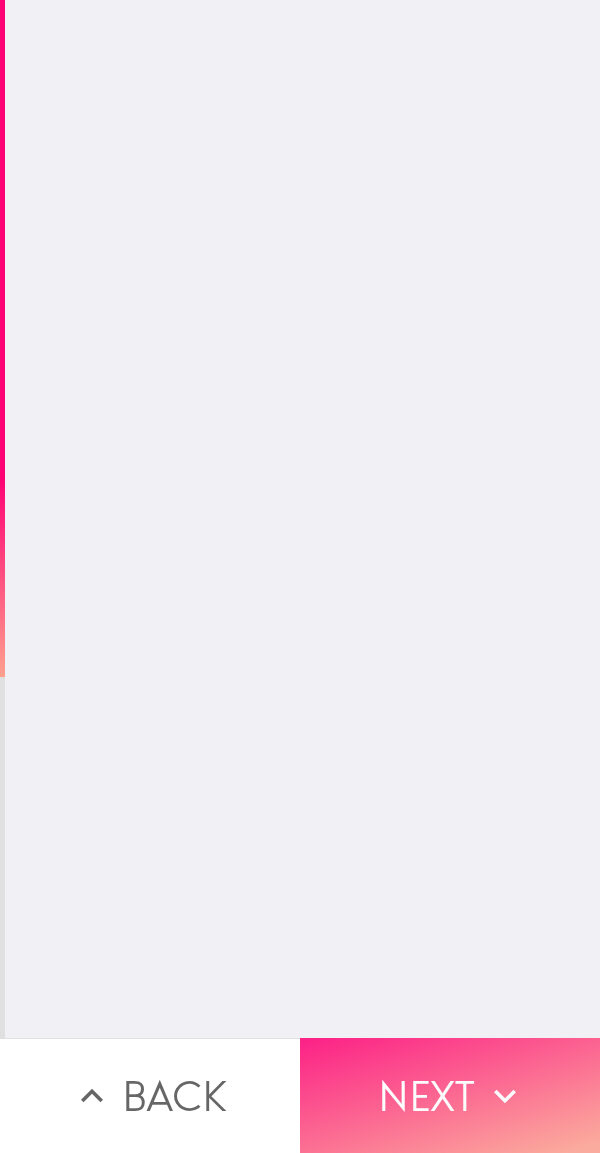 scroll, scrollTop: 0, scrollLeft: 0, axis: both 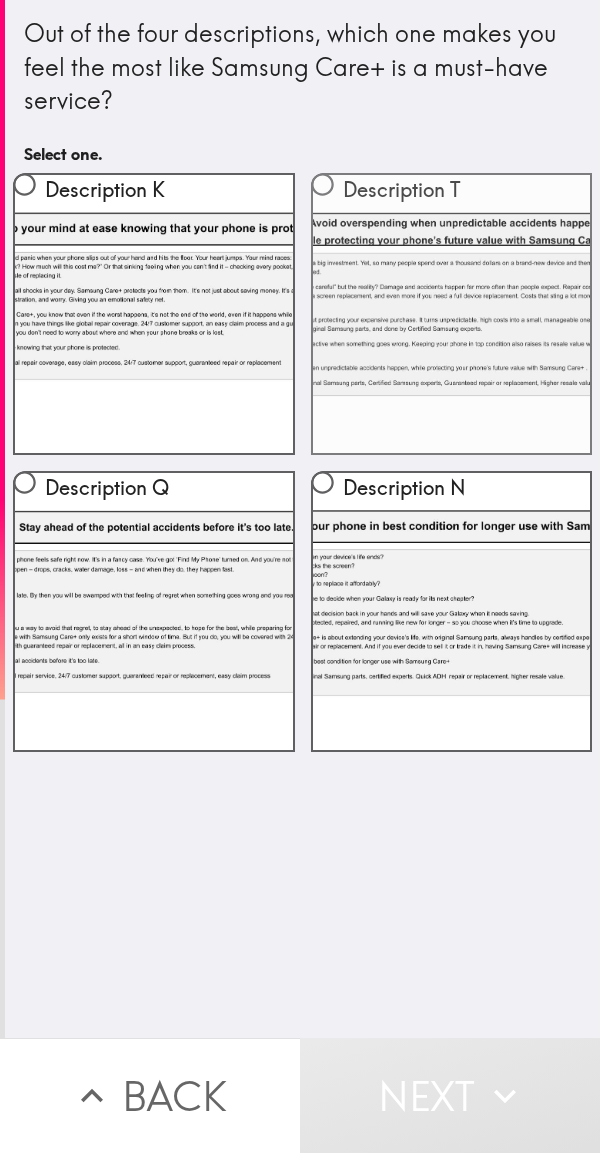 click on "Description T" at bounding box center (452, 314) 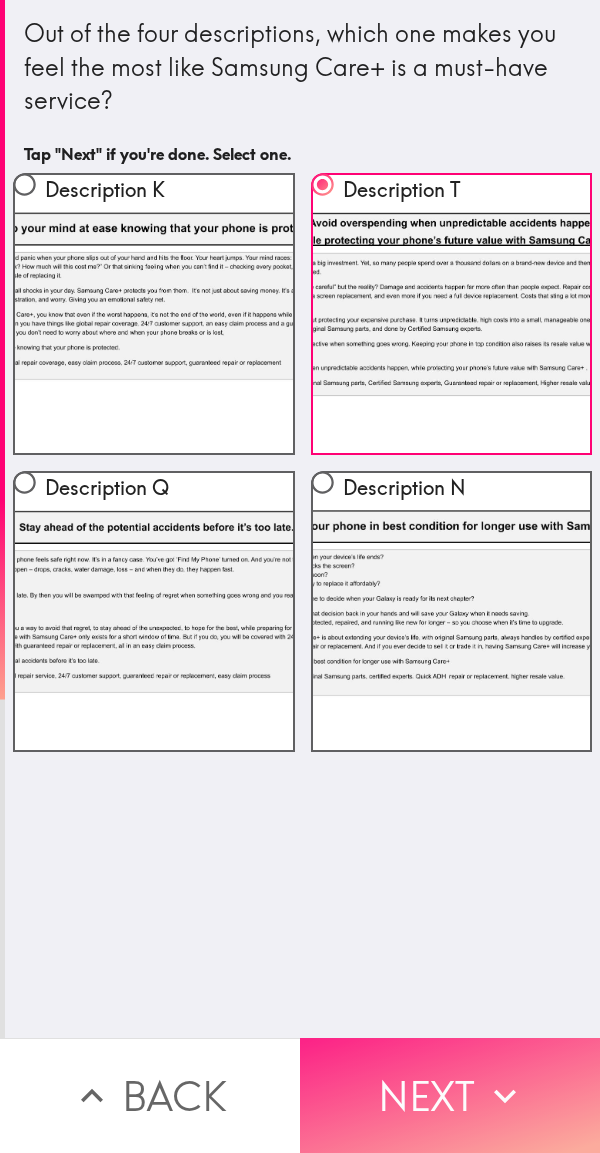 click on "Next" at bounding box center (450, 1095) 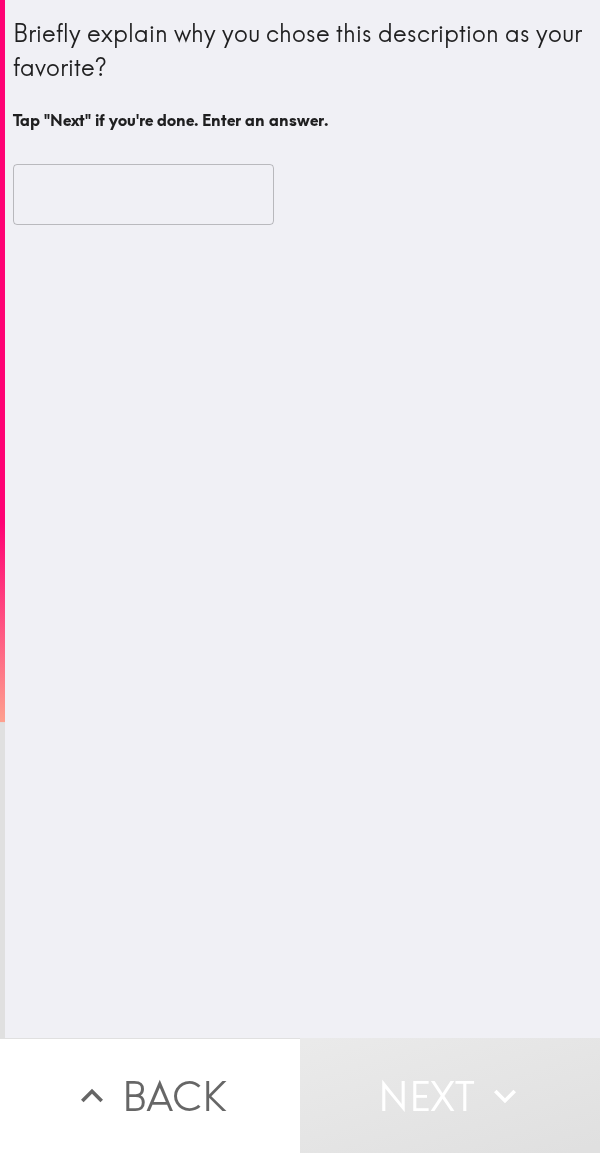 click at bounding box center [143, 195] 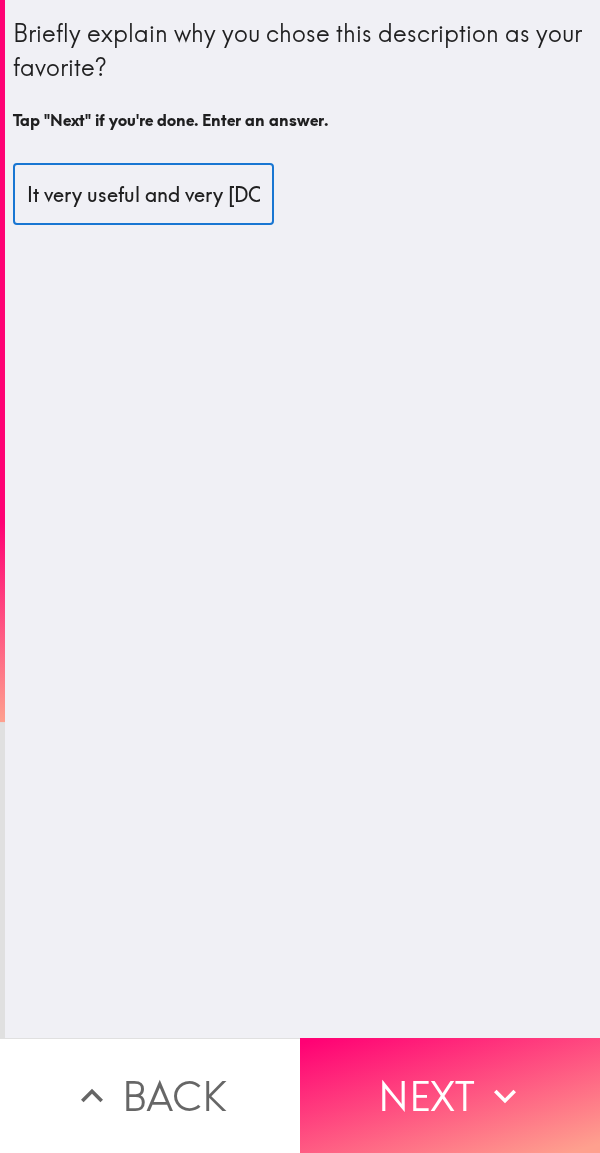 scroll, scrollTop: 0, scrollLeft: 467, axis: horizontal 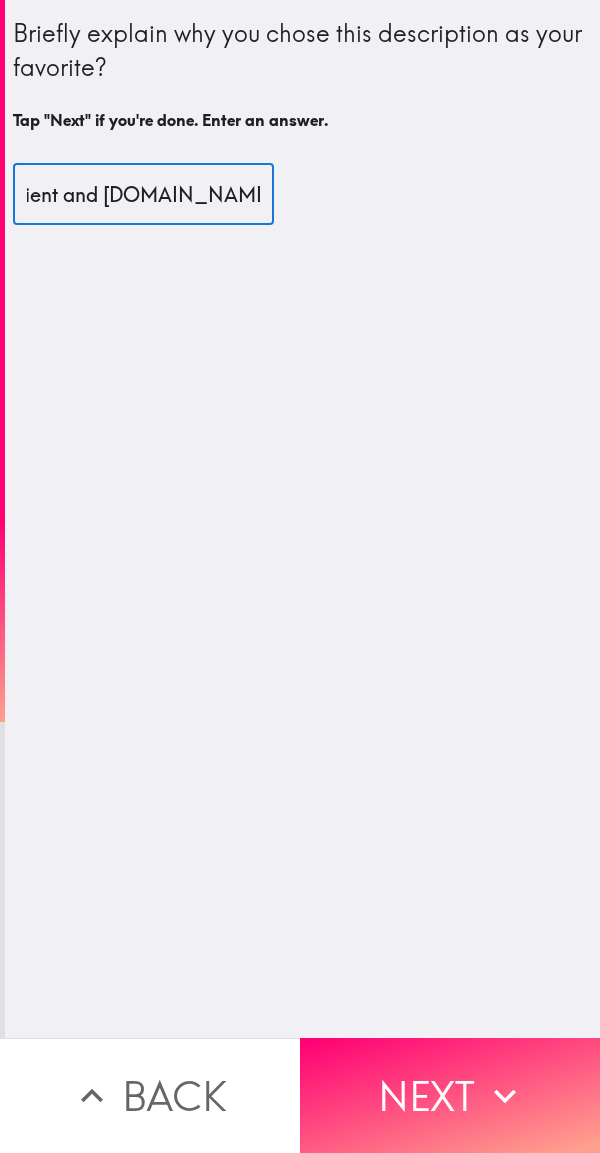 type on "It very useful and very [DOMAIN_NAME] so convenient and [DOMAIN_NAME] great desl" 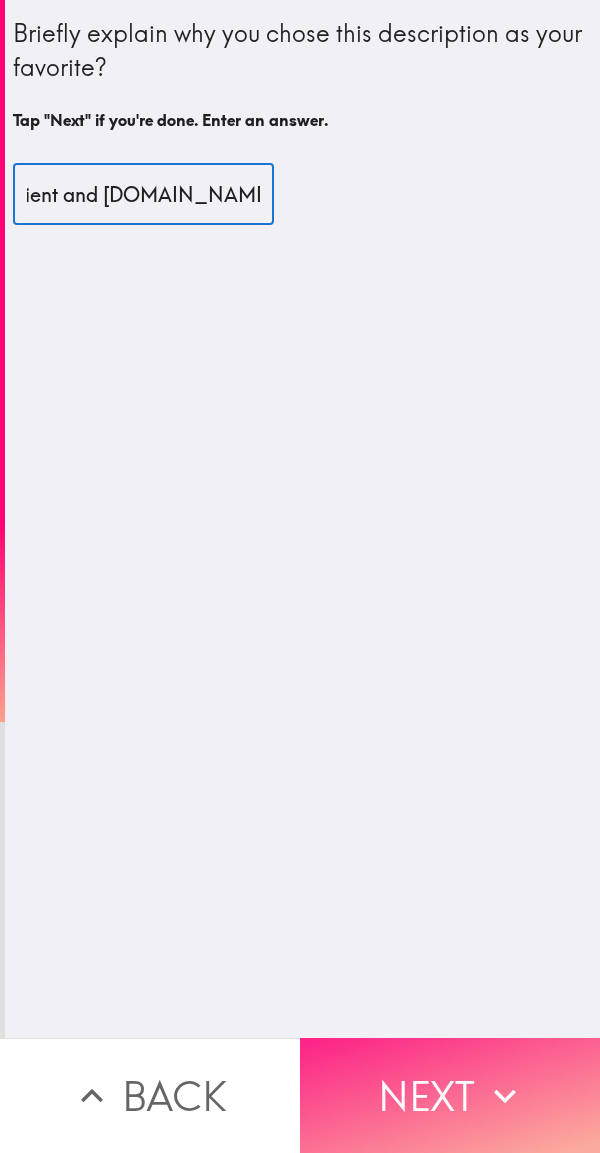 click 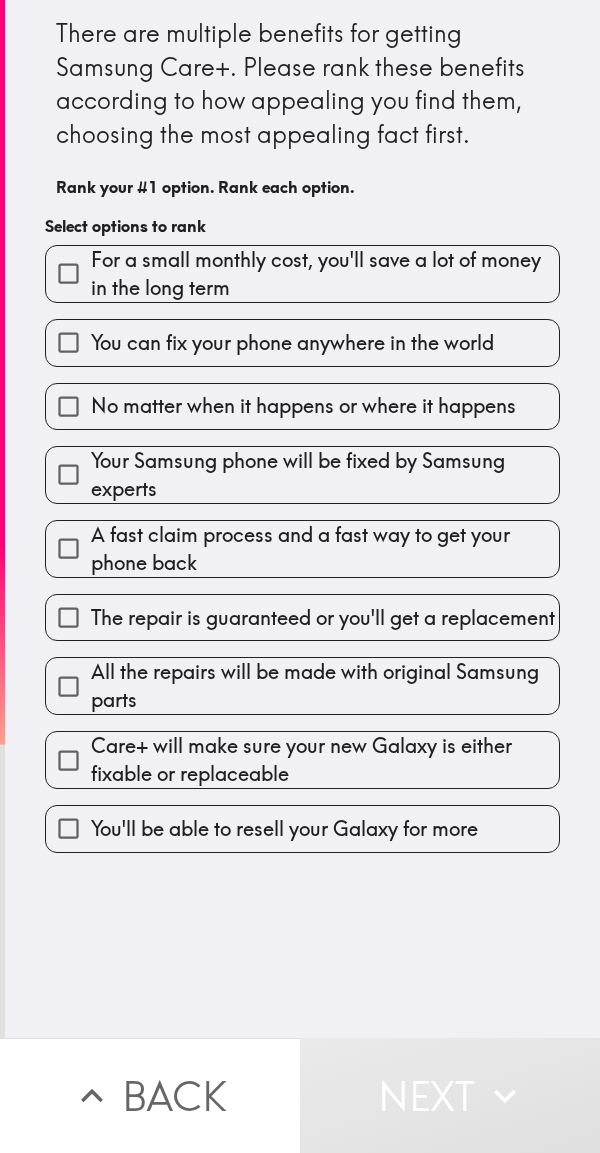 click on "You can fix your phone anywhere in the world" at bounding box center [292, 343] 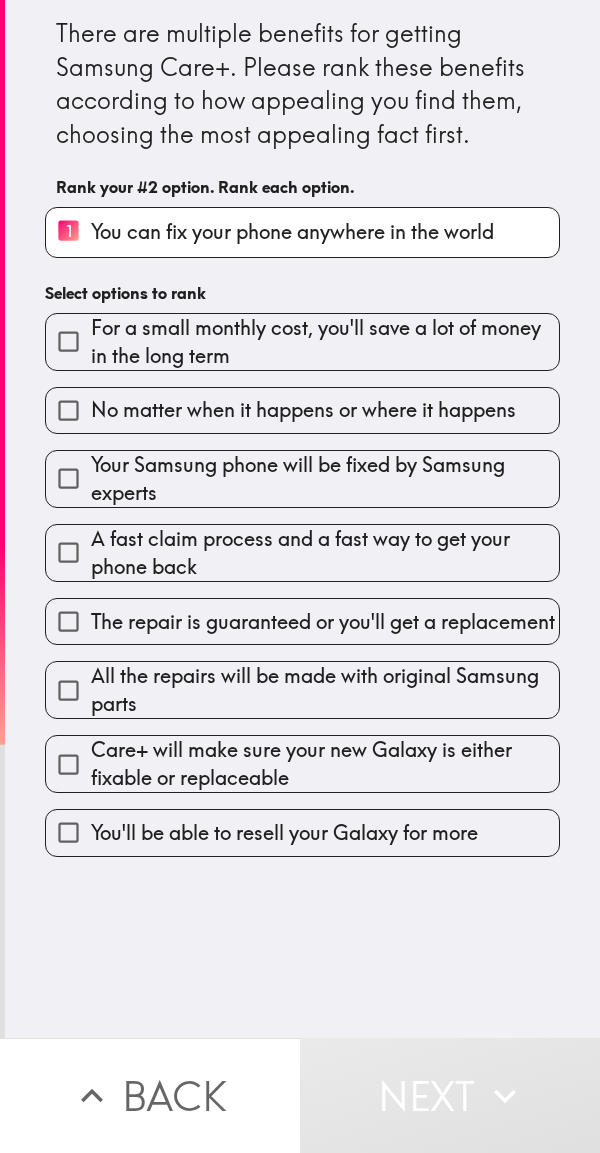 click on "No matter when it happens or where it happens" at bounding box center (302, 410) 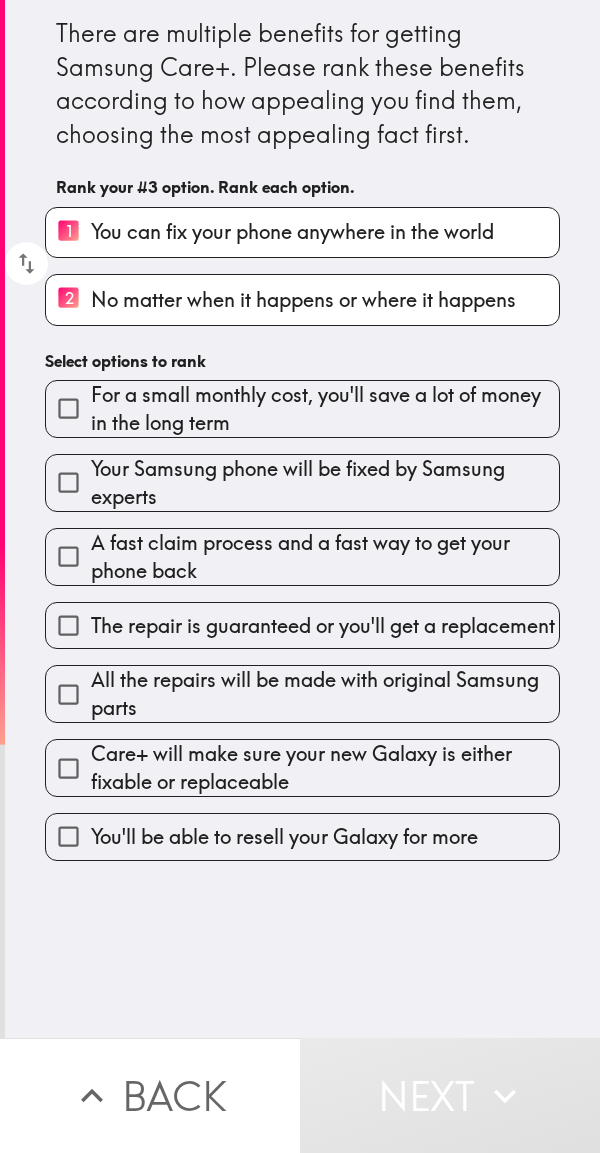 click on "The repair is guaranteed or you'll get a replacement" at bounding box center [323, 626] 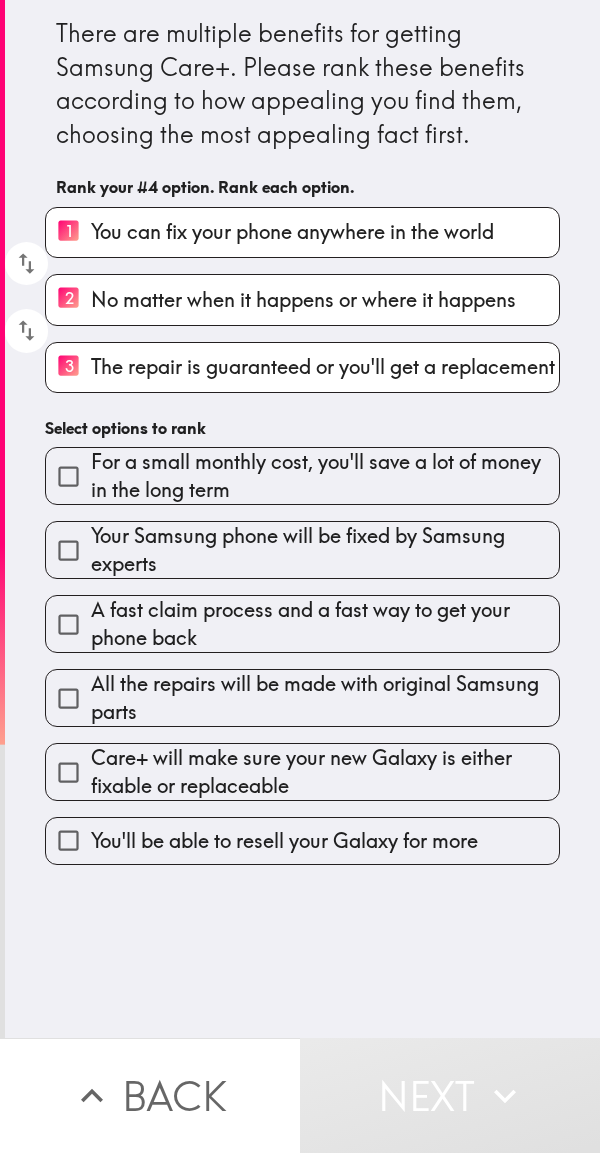 click on "Next" at bounding box center (450, 1095) 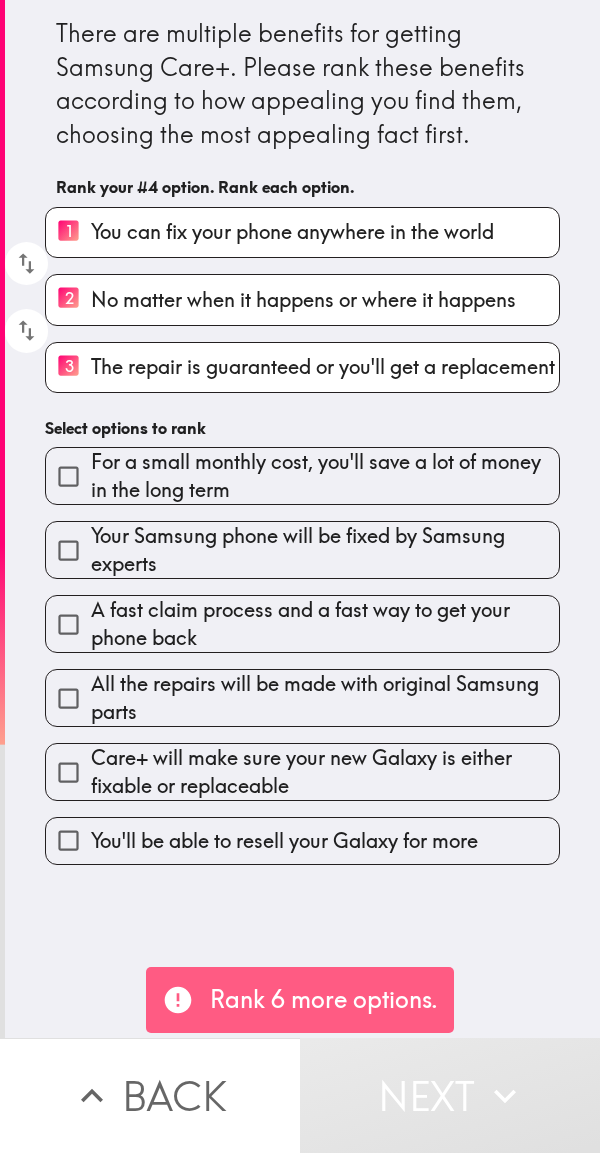 click on "Care+ will make sure your new Galaxy is either fixable or replaceable" at bounding box center (325, 772) 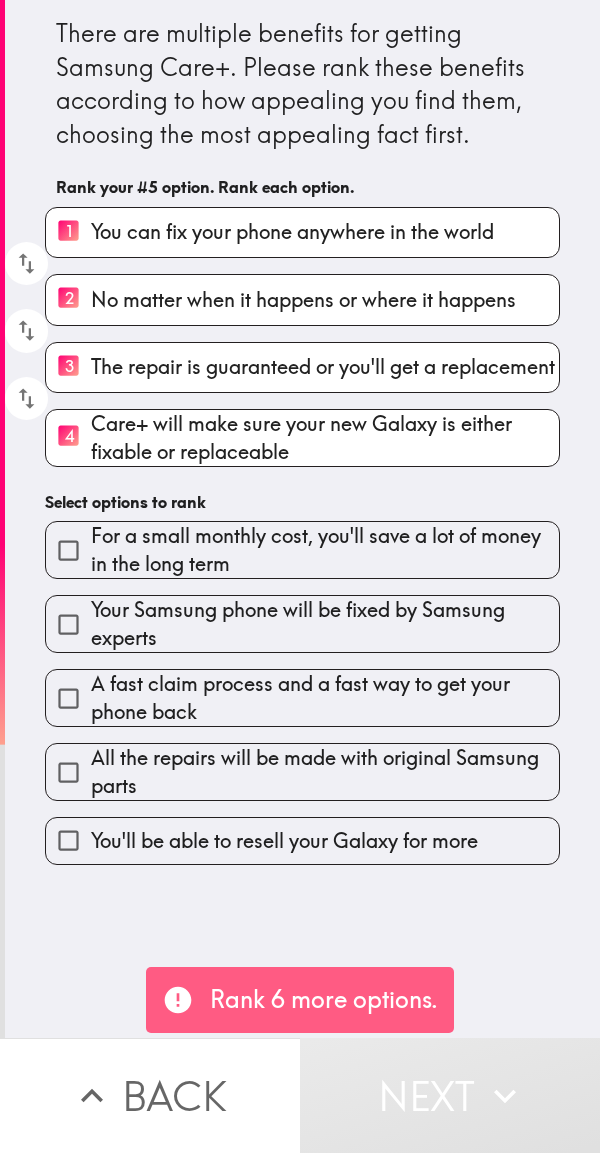 click on "For a small monthly cost, you'll save a lot of money in the long term" at bounding box center (325, 550) 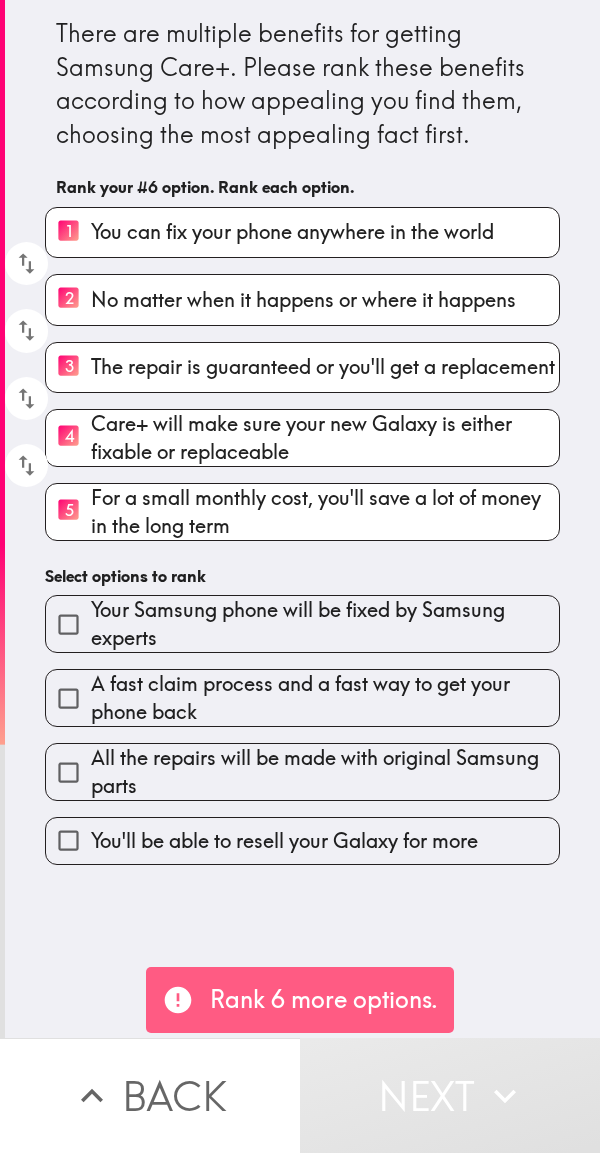 click on "All the repairs will be made with original Samsung parts" at bounding box center (325, 772) 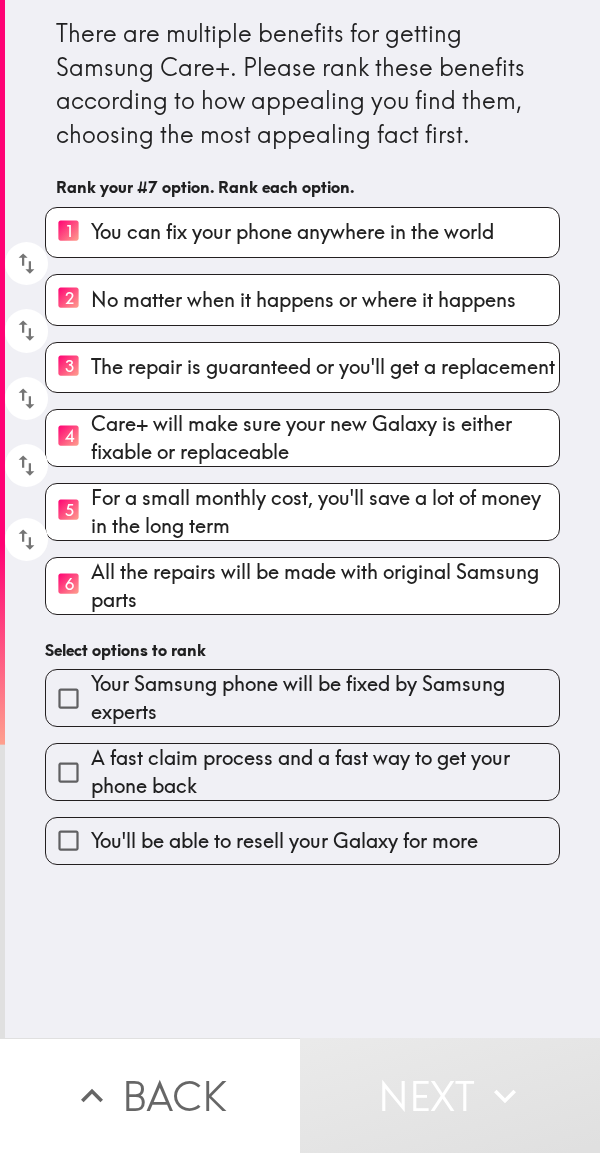 click on "Your Samsung phone will be fixed by Samsung experts" at bounding box center (325, 698) 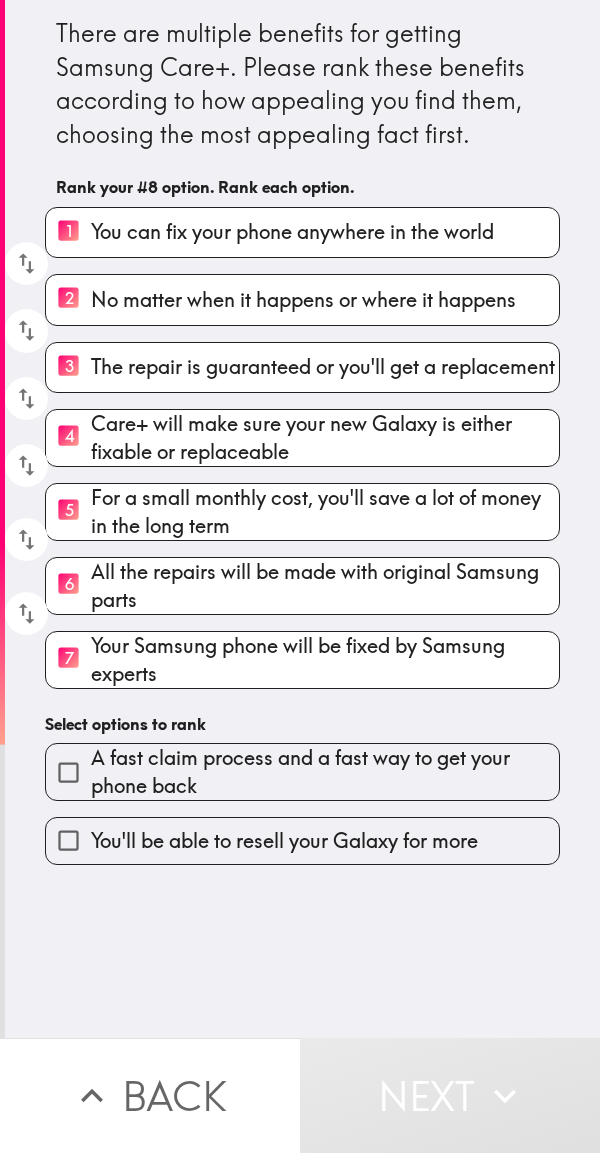 click on "You'll be able to resell your Galaxy for more" at bounding box center [284, 841] 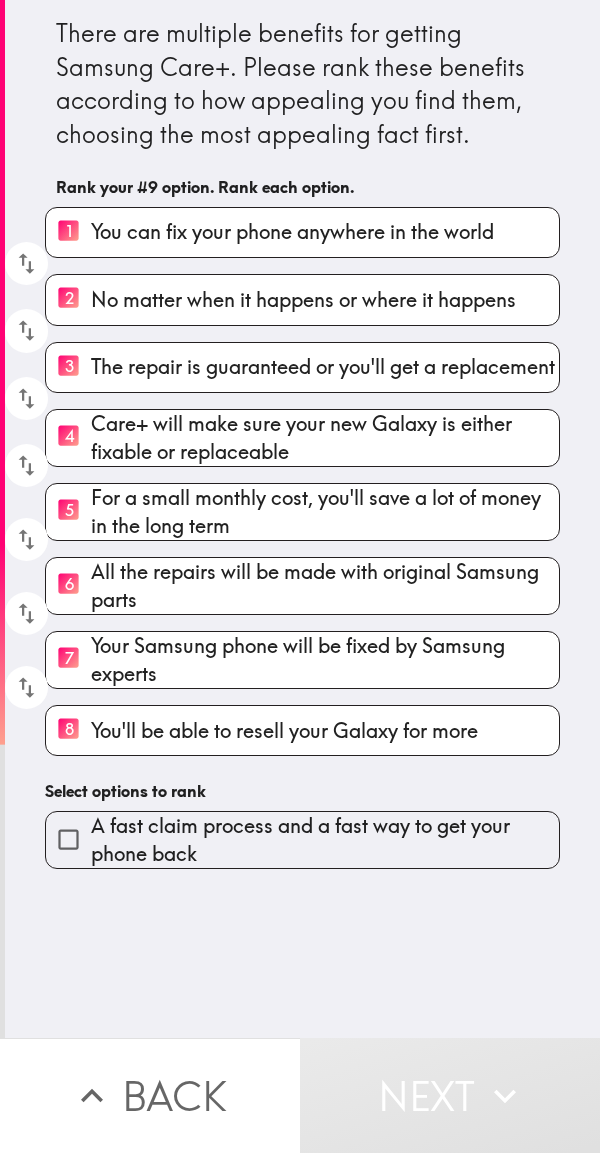 click on "A fast claim process and a fast way to get your phone back" at bounding box center [325, 840] 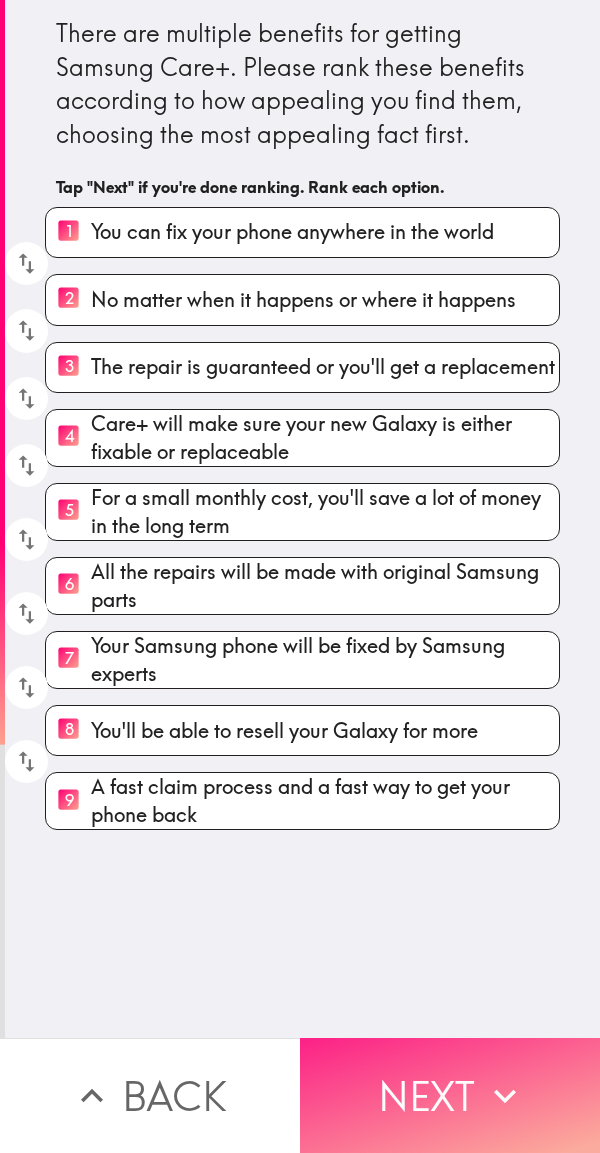 click on "Next" at bounding box center [450, 1095] 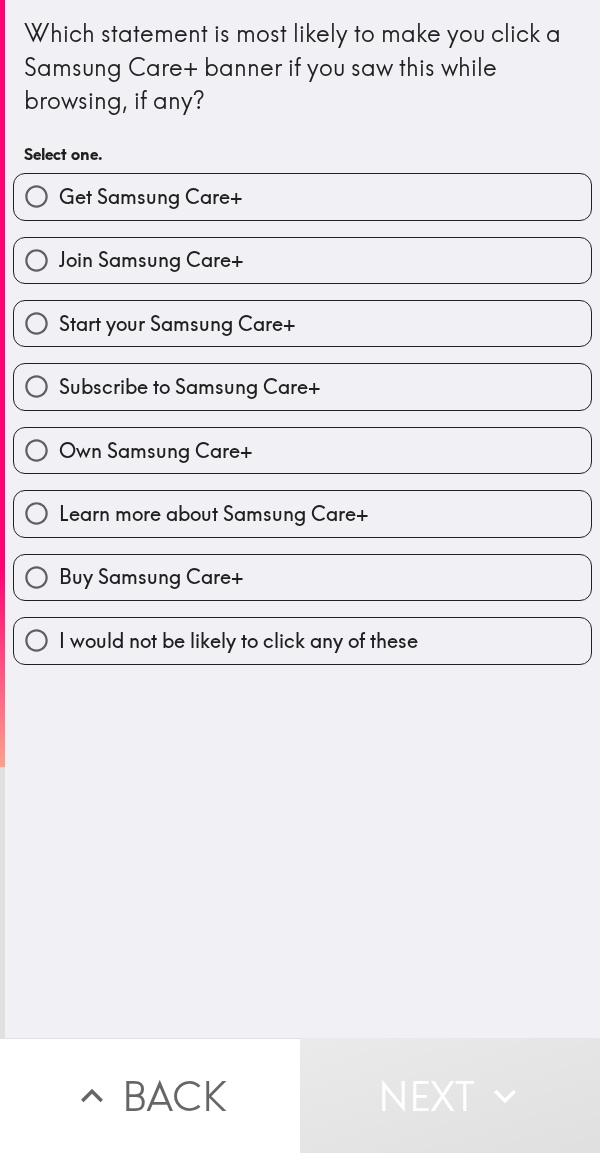 click on "Get Samsung Care+" at bounding box center (302, 196) 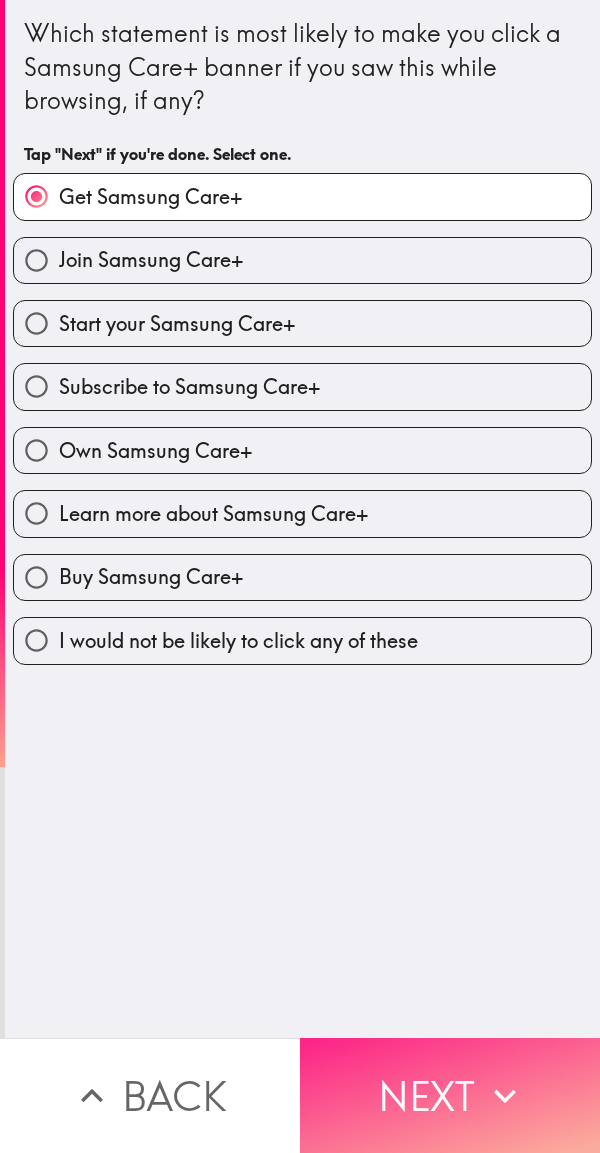 click on "Next" at bounding box center [450, 1095] 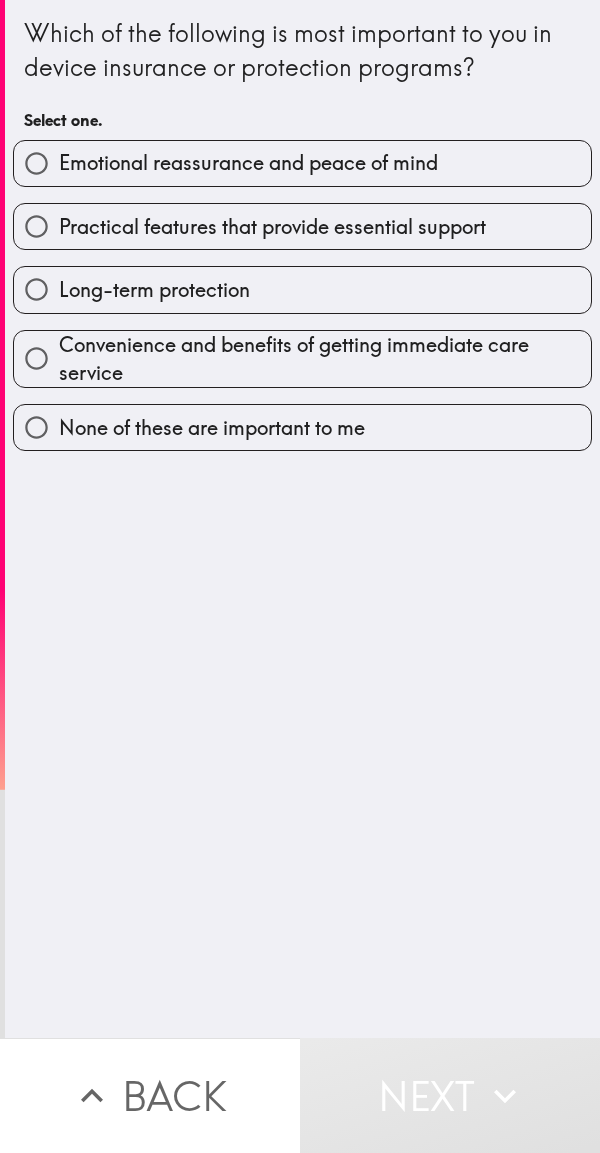 click on "Practical features that provide essential support" at bounding box center (272, 227) 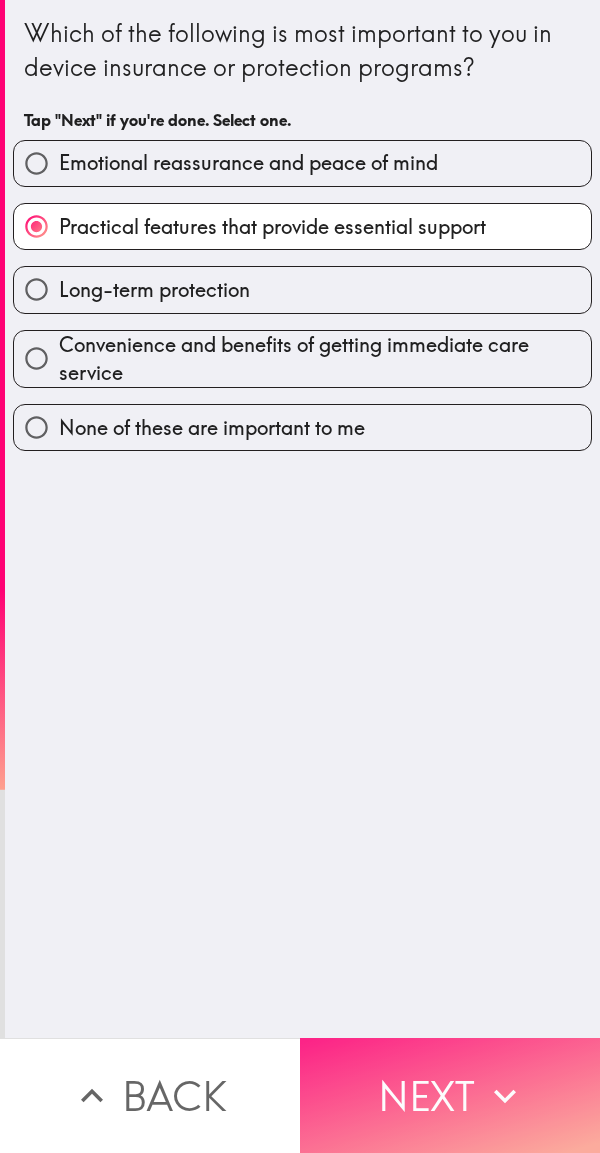 click on "Next" at bounding box center (450, 1095) 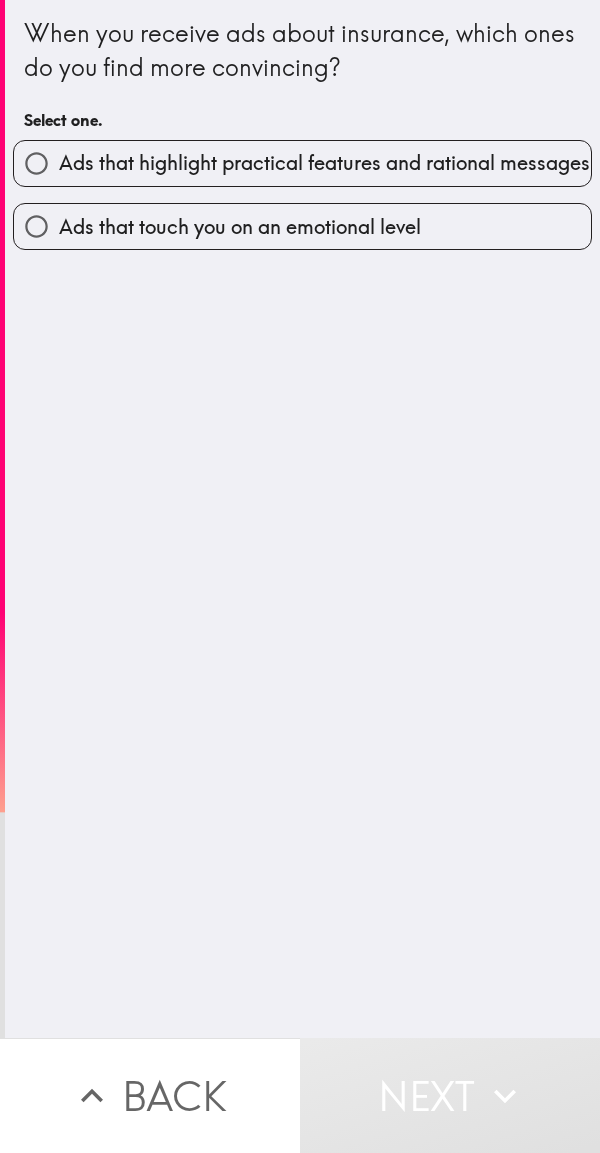click on "Ads that touch you on an emotional level" at bounding box center (302, 226) 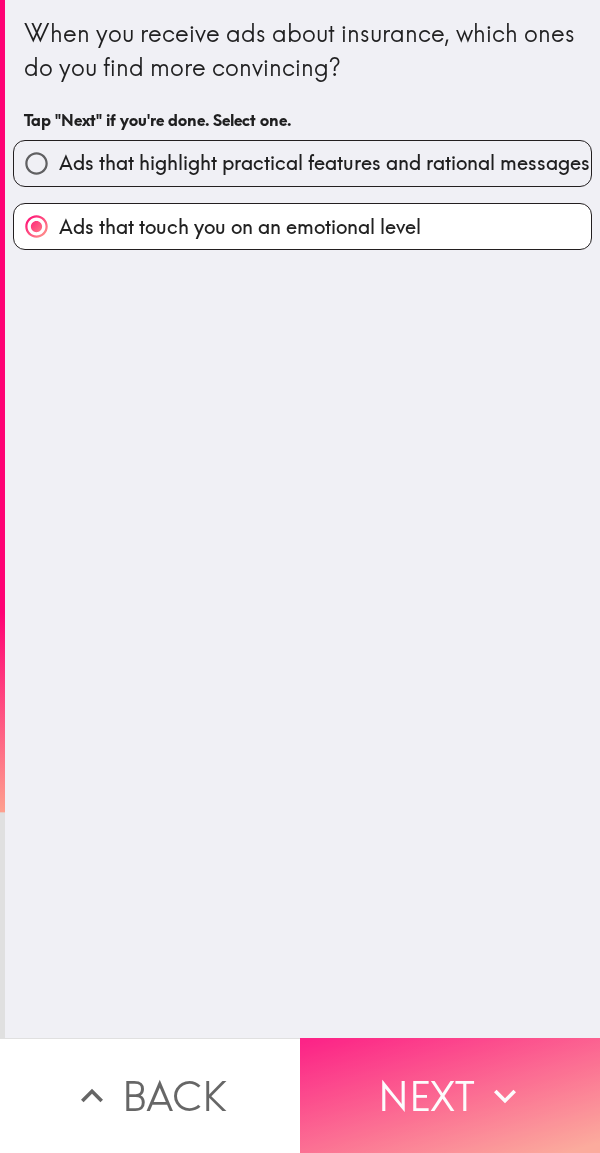 click on "Next" at bounding box center [450, 1095] 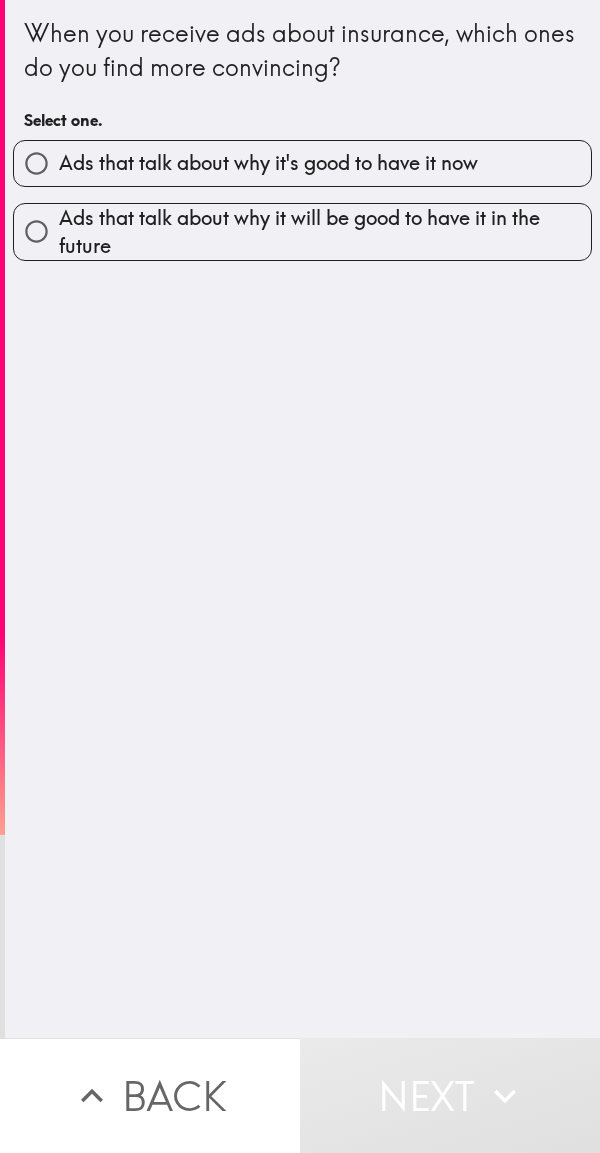 click on "Ads that talk about why it's good to have it now" at bounding box center [302, 163] 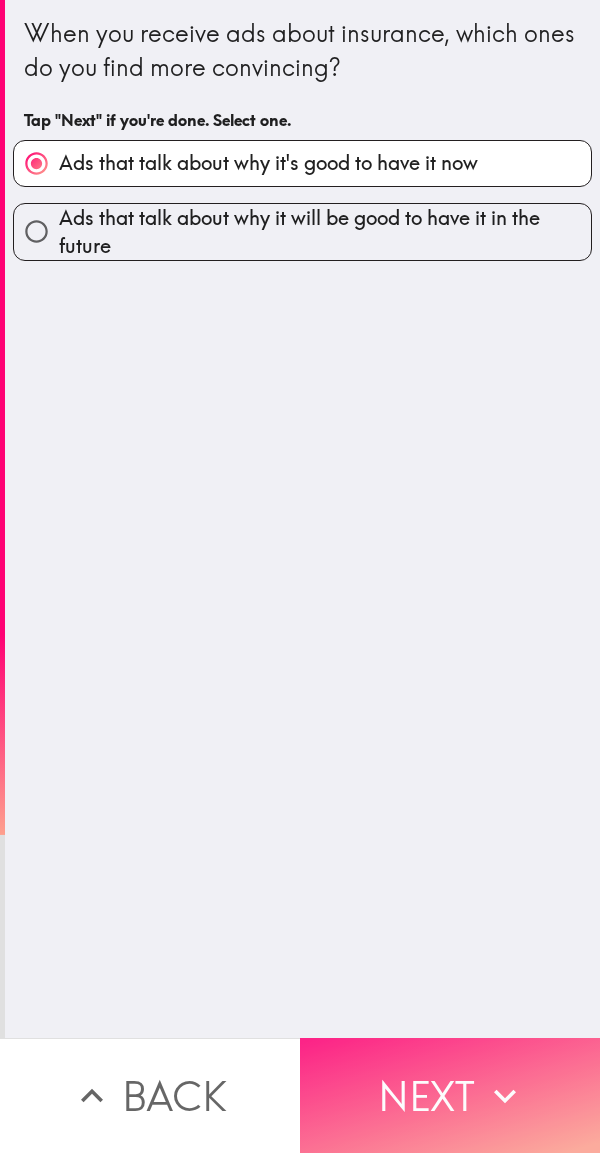 click on "Next" at bounding box center [450, 1095] 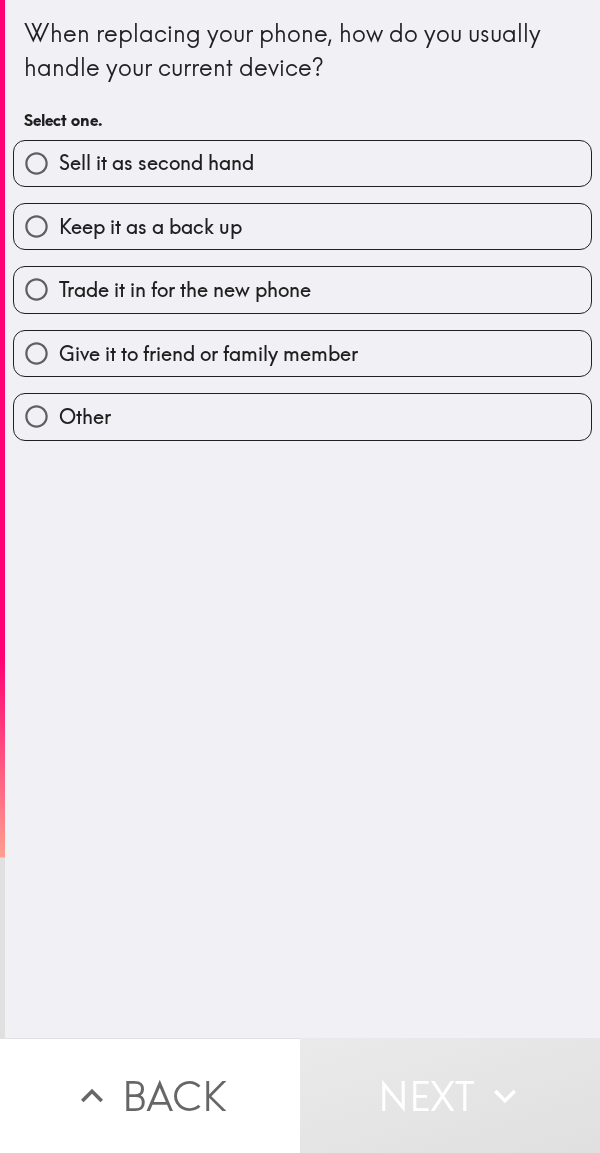 click on "Keep it as a back up" at bounding box center (302, 226) 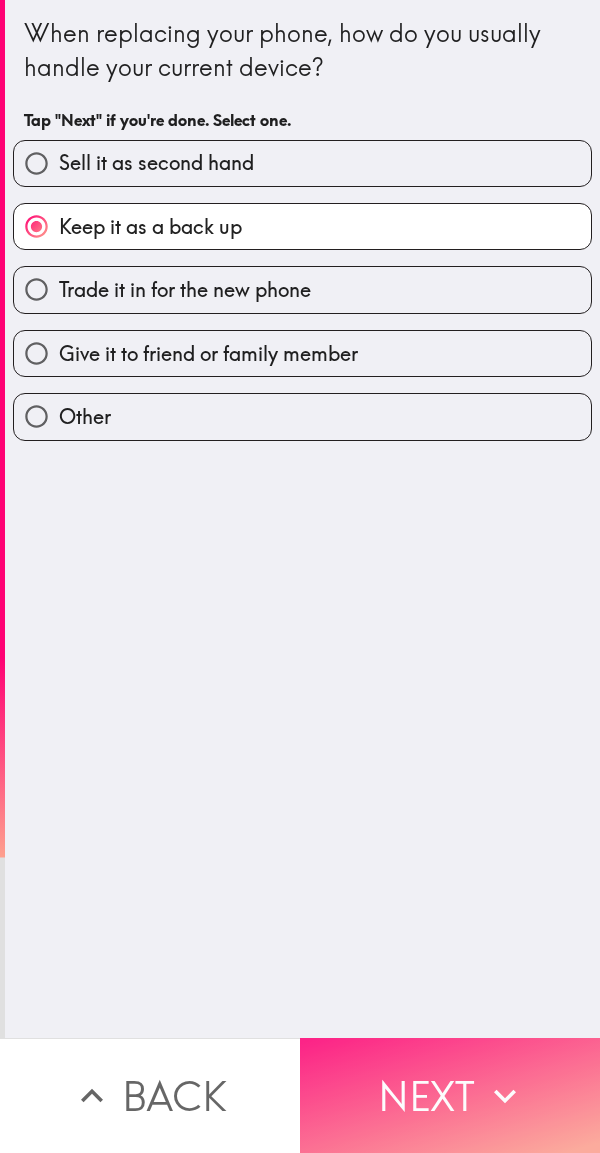 click 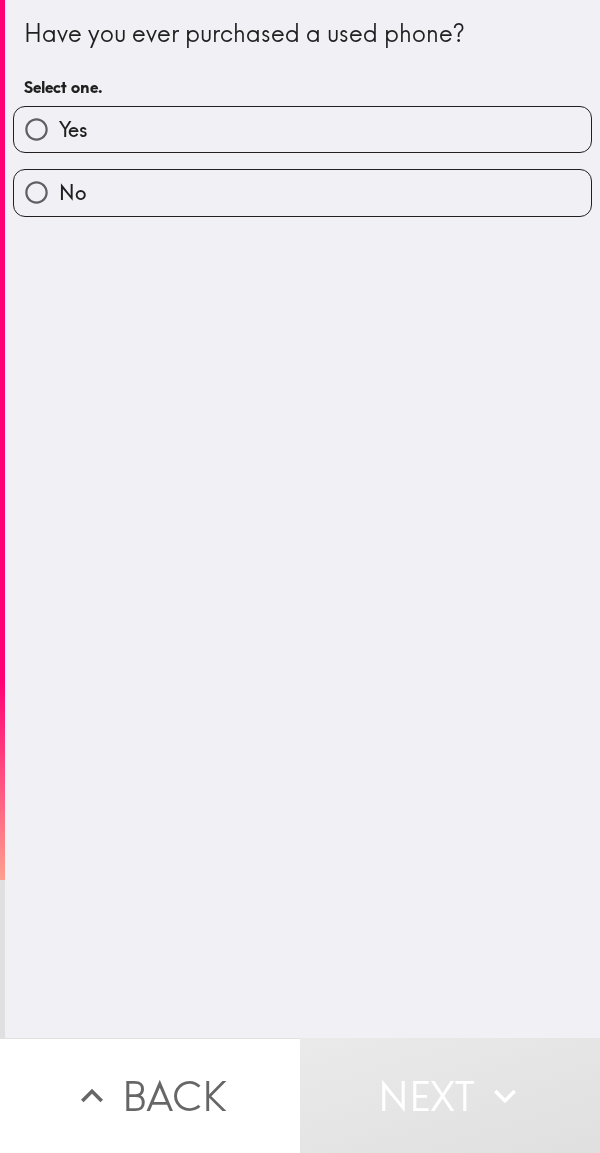 click on "Yes" at bounding box center (302, 129) 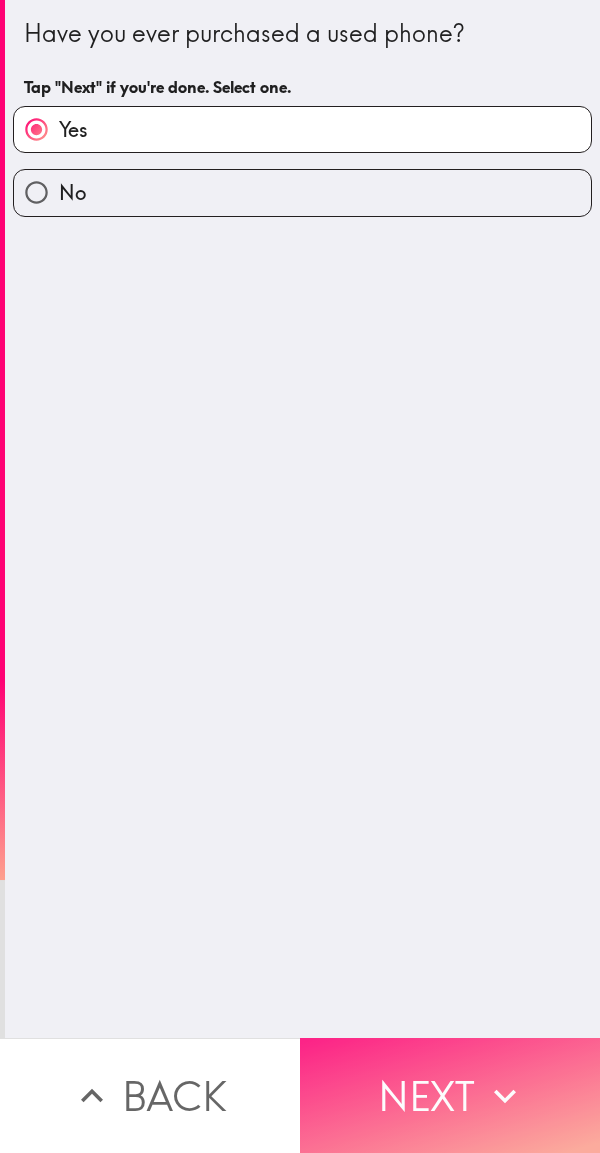 click on "Next" at bounding box center (450, 1095) 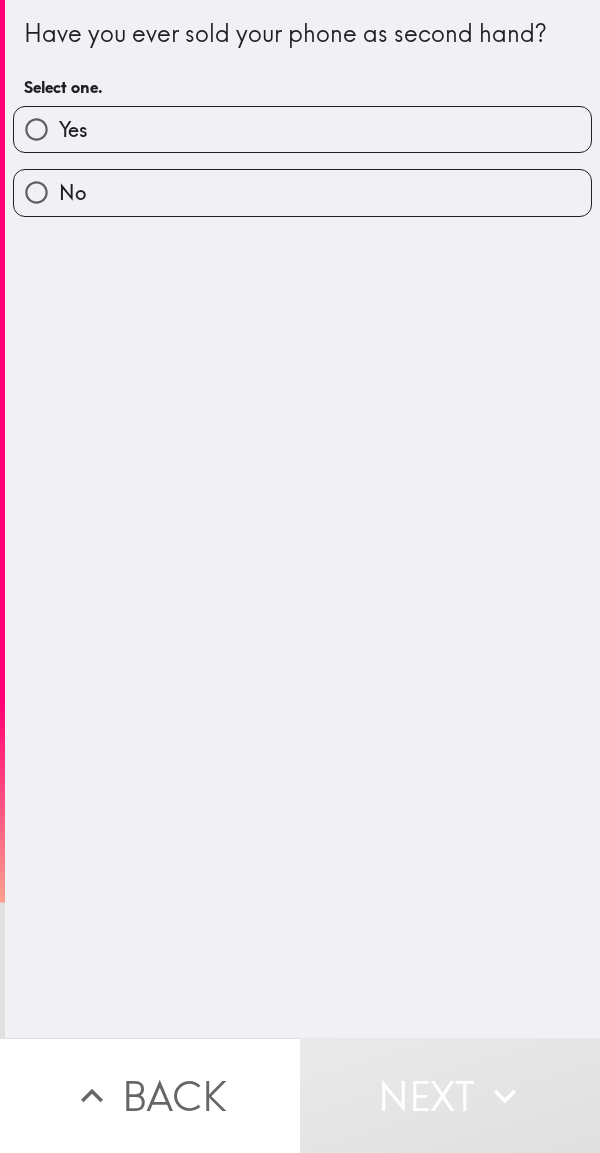click on "Yes" at bounding box center [302, 129] 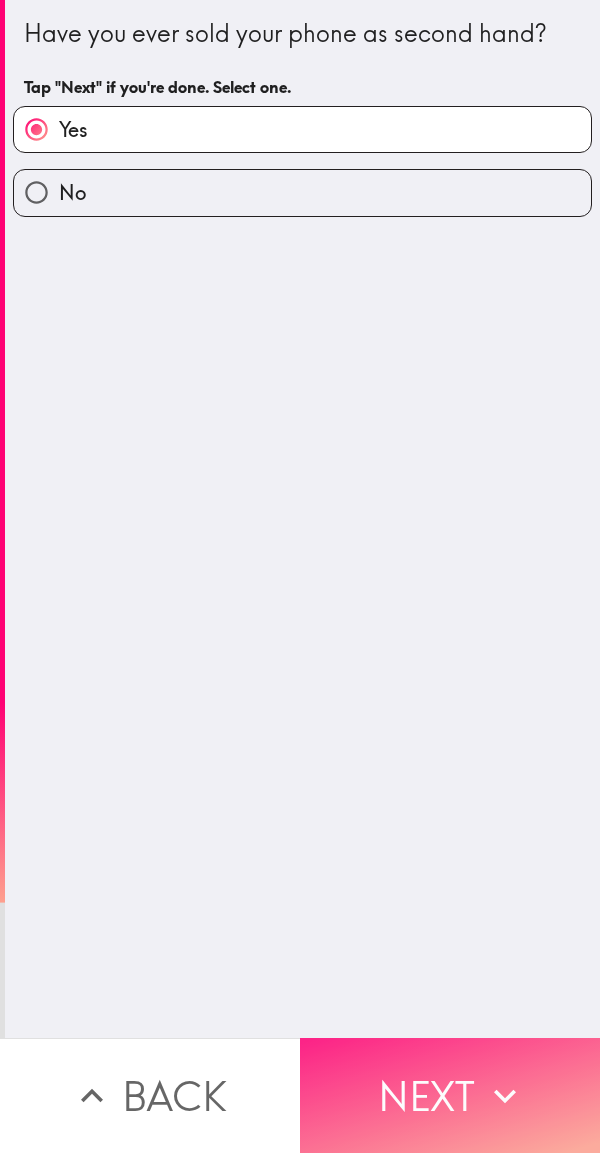 click on "Next" at bounding box center [450, 1095] 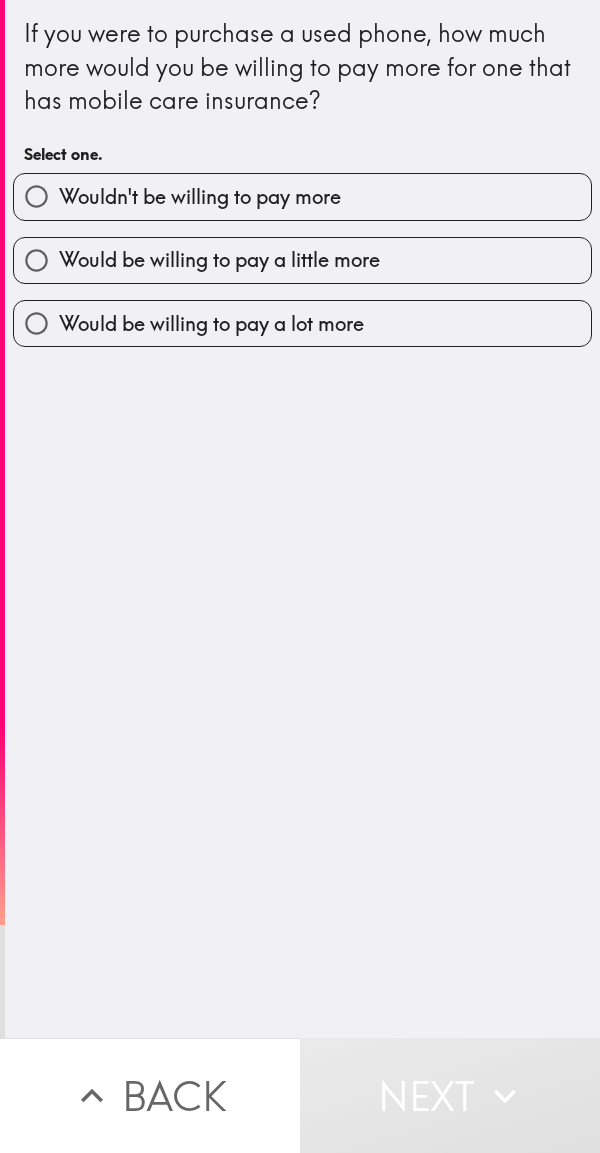 click on "Wouldn't be willing to pay more" at bounding box center (302, 196) 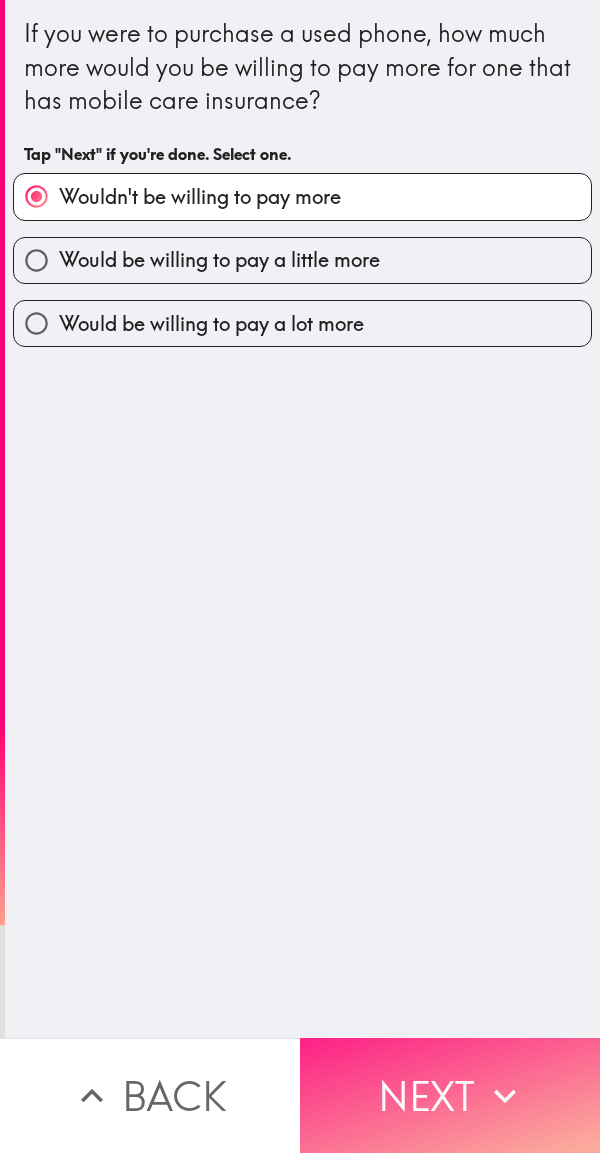 click on "Next" at bounding box center (450, 1095) 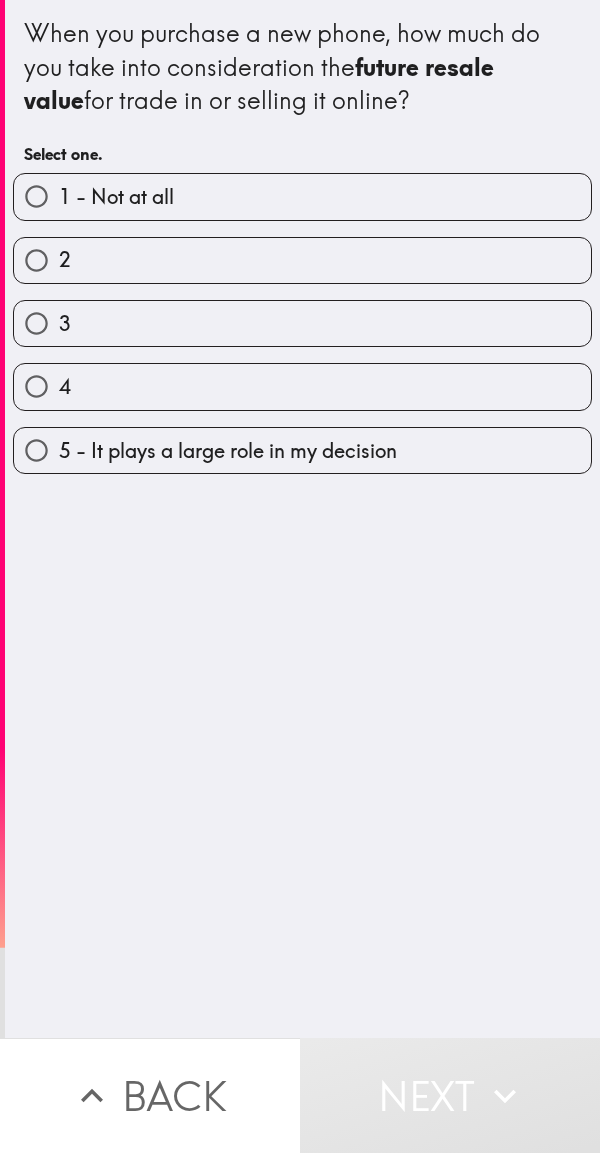 click on "4" at bounding box center [302, 386] 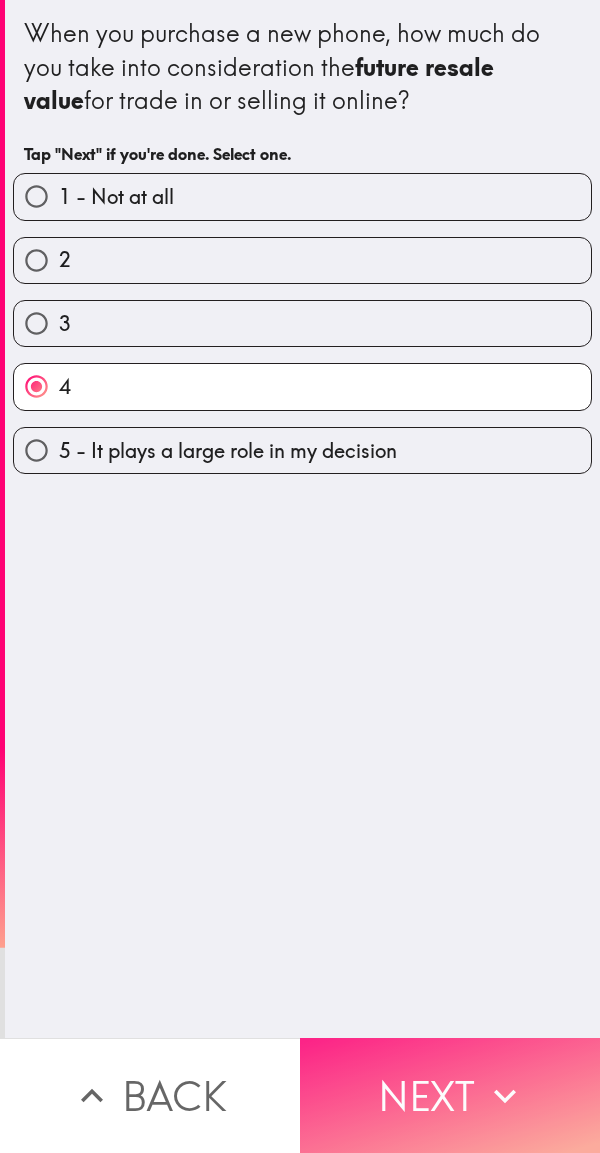 click on "Next" at bounding box center [450, 1095] 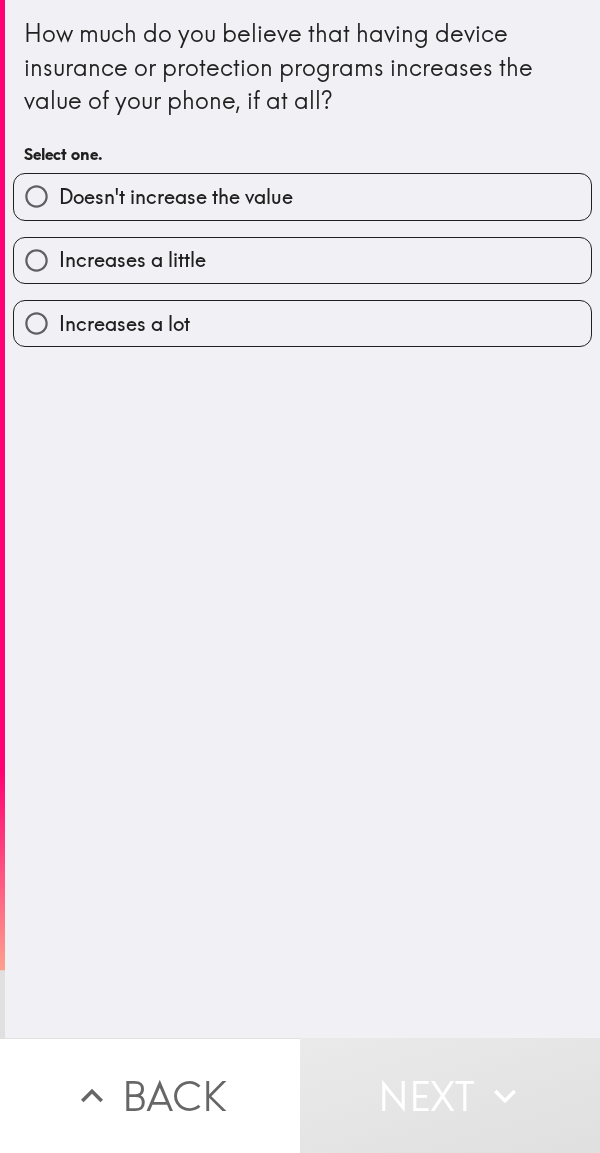 click on "Increases a little" at bounding box center [302, 260] 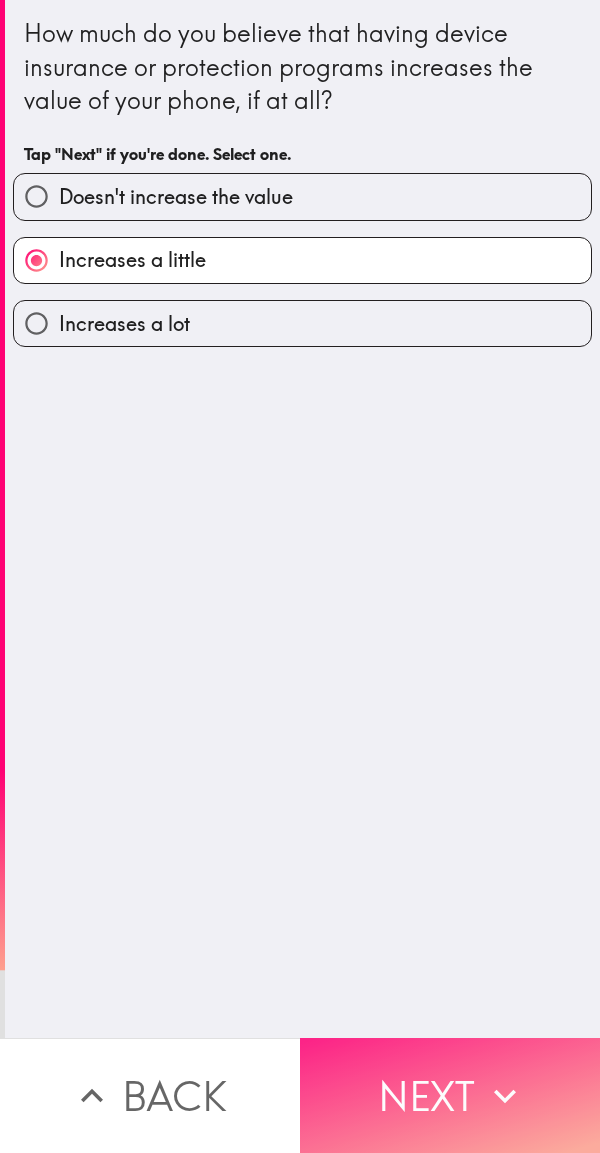 click on "Next" at bounding box center [450, 1095] 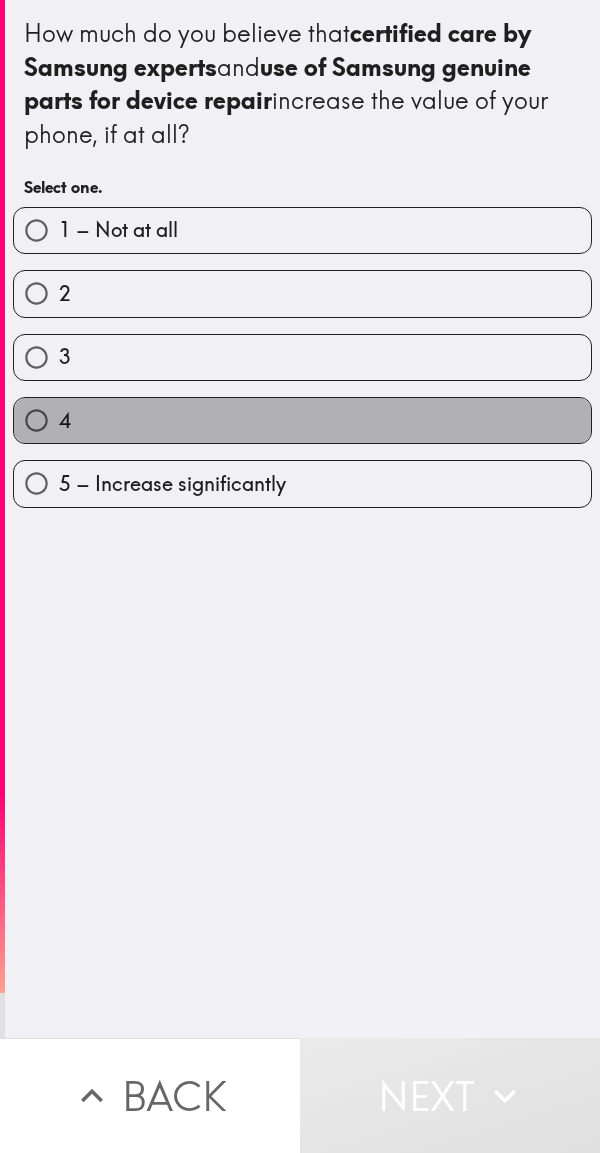 click on "4" at bounding box center [302, 420] 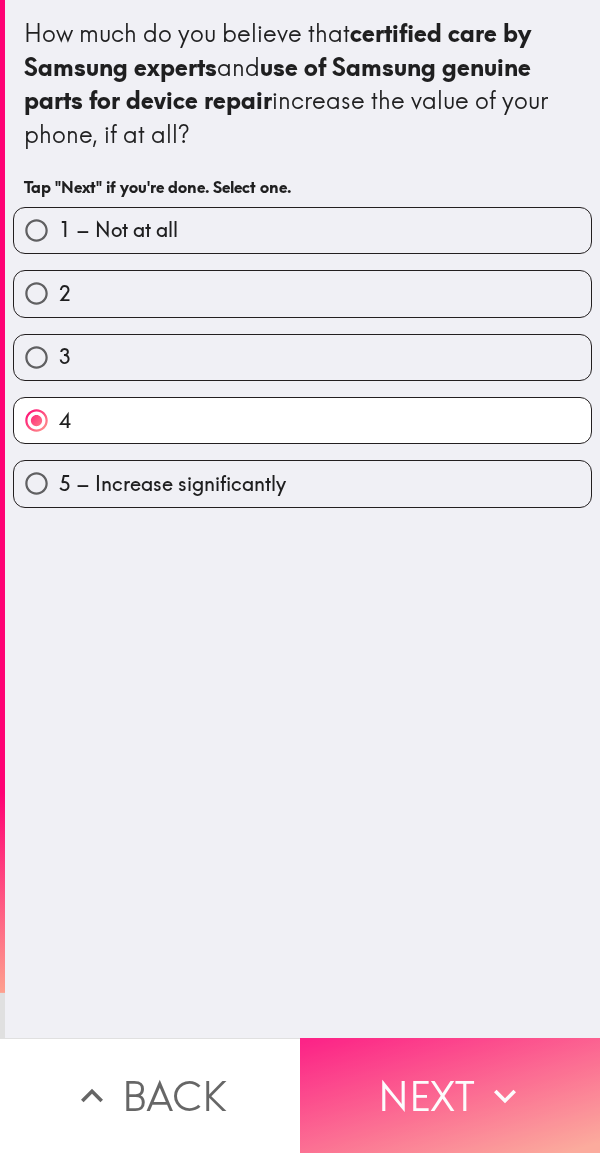 click on "Next" at bounding box center [450, 1095] 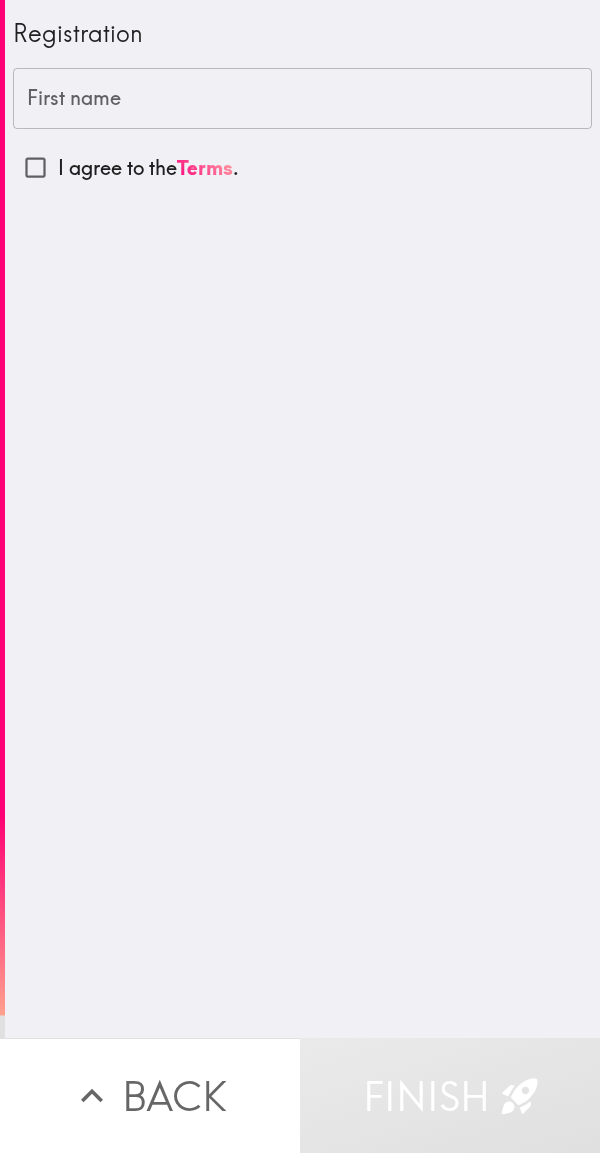 click on "First name" at bounding box center (302, 99) 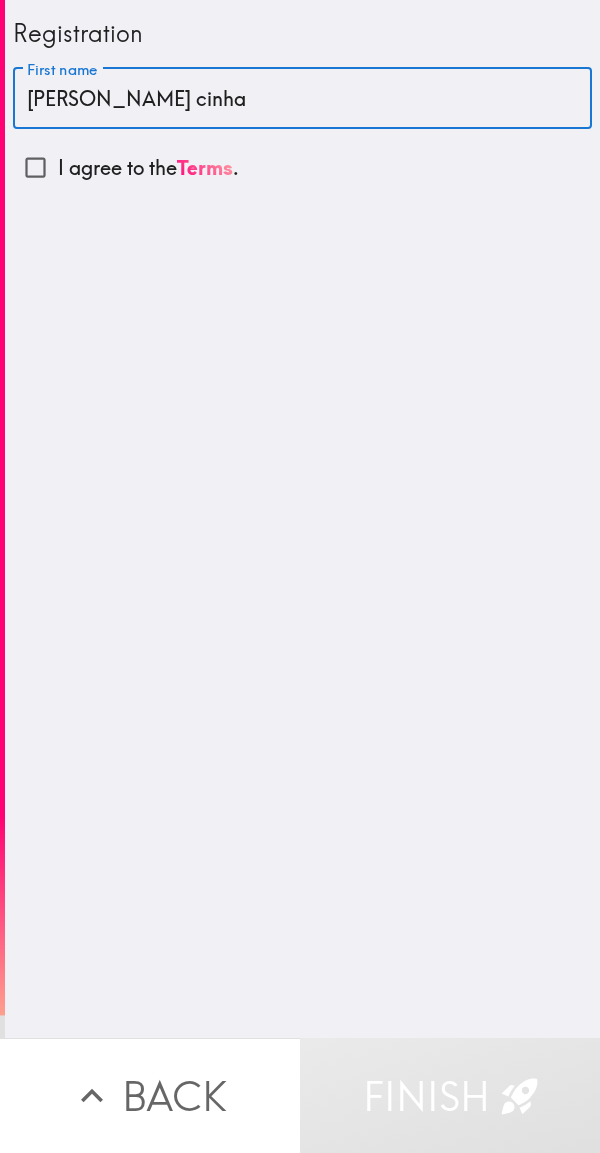 type on "[PERSON_NAME] cinha" 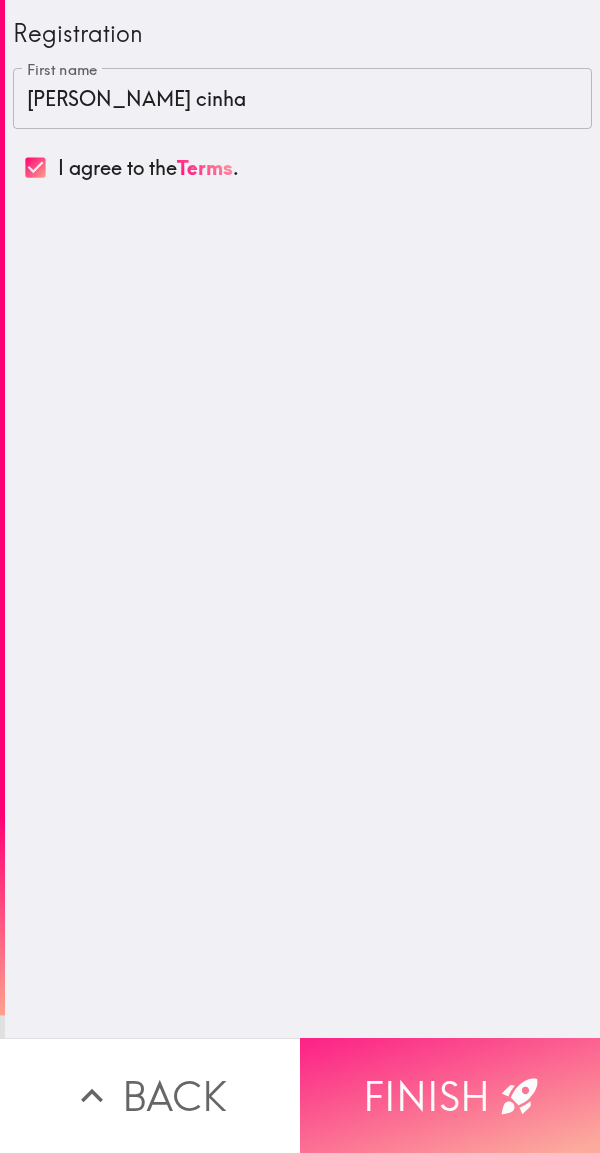 click on "Finish" at bounding box center [450, 1095] 